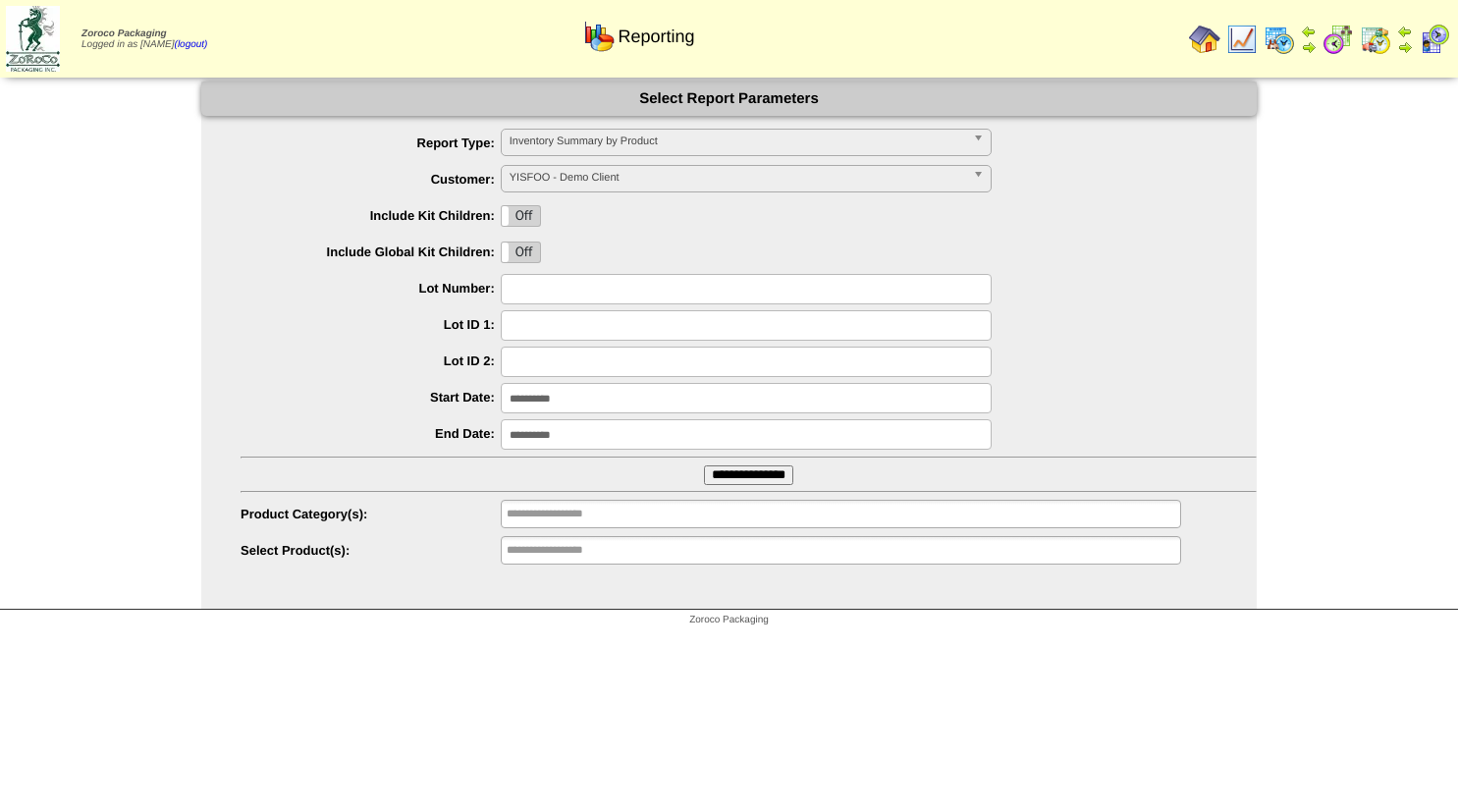 scroll, scrollTop: 0, scrollLeft: 0, axis: both 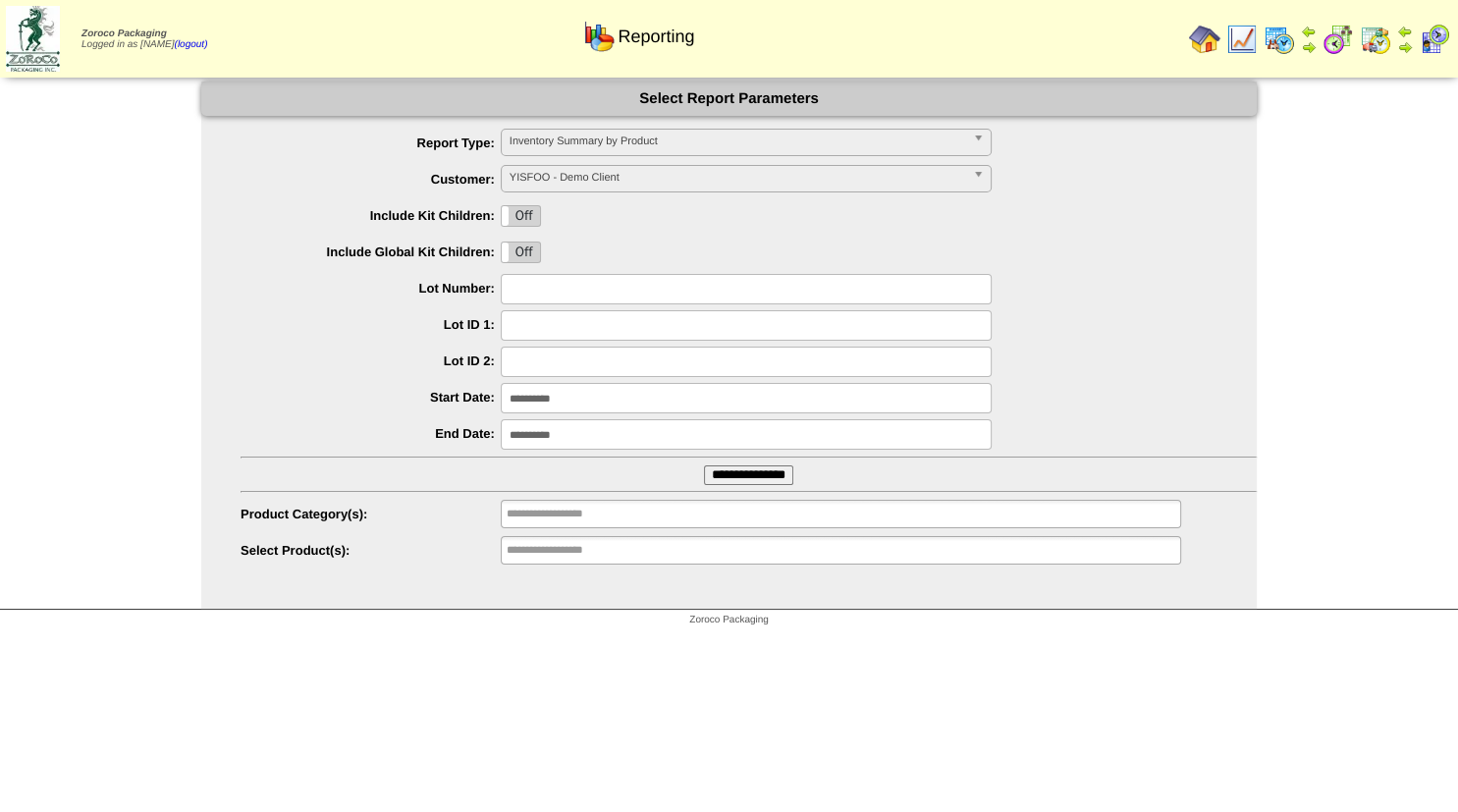 click at bounding box center (1205, 39) 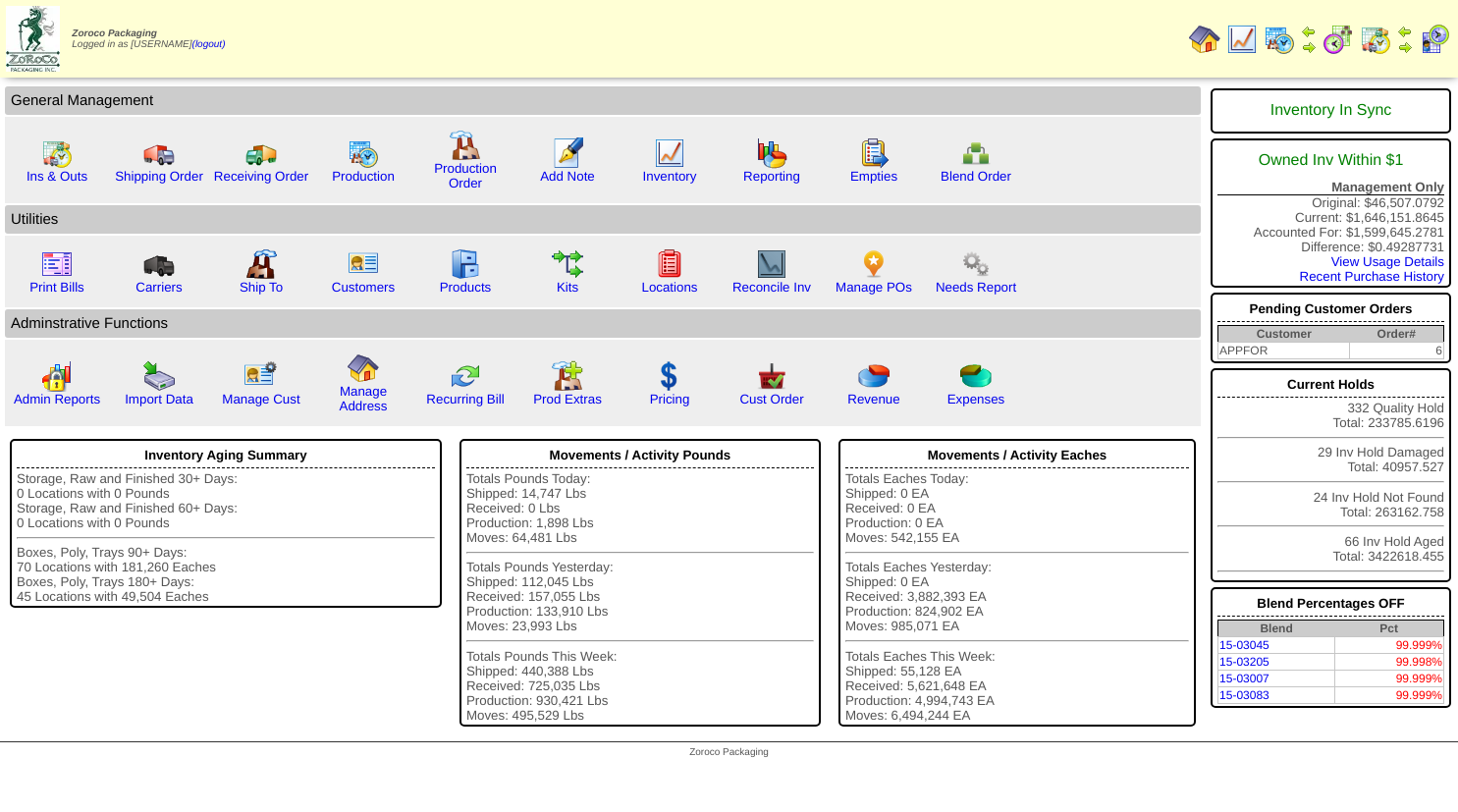 scroll, scrollTop: 0, scrollLeft: 0, axis: both 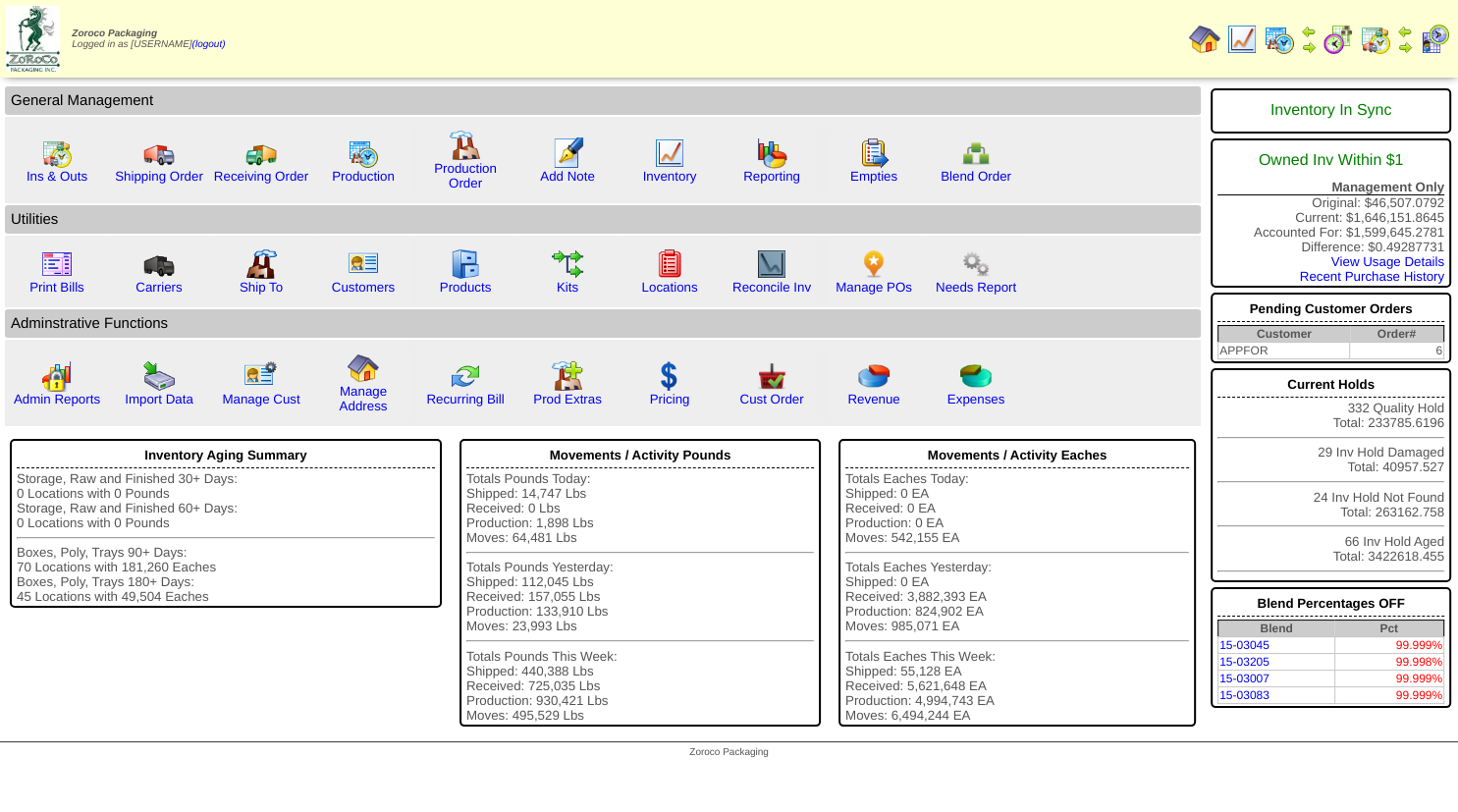 click at bounding box center [1205, 39] 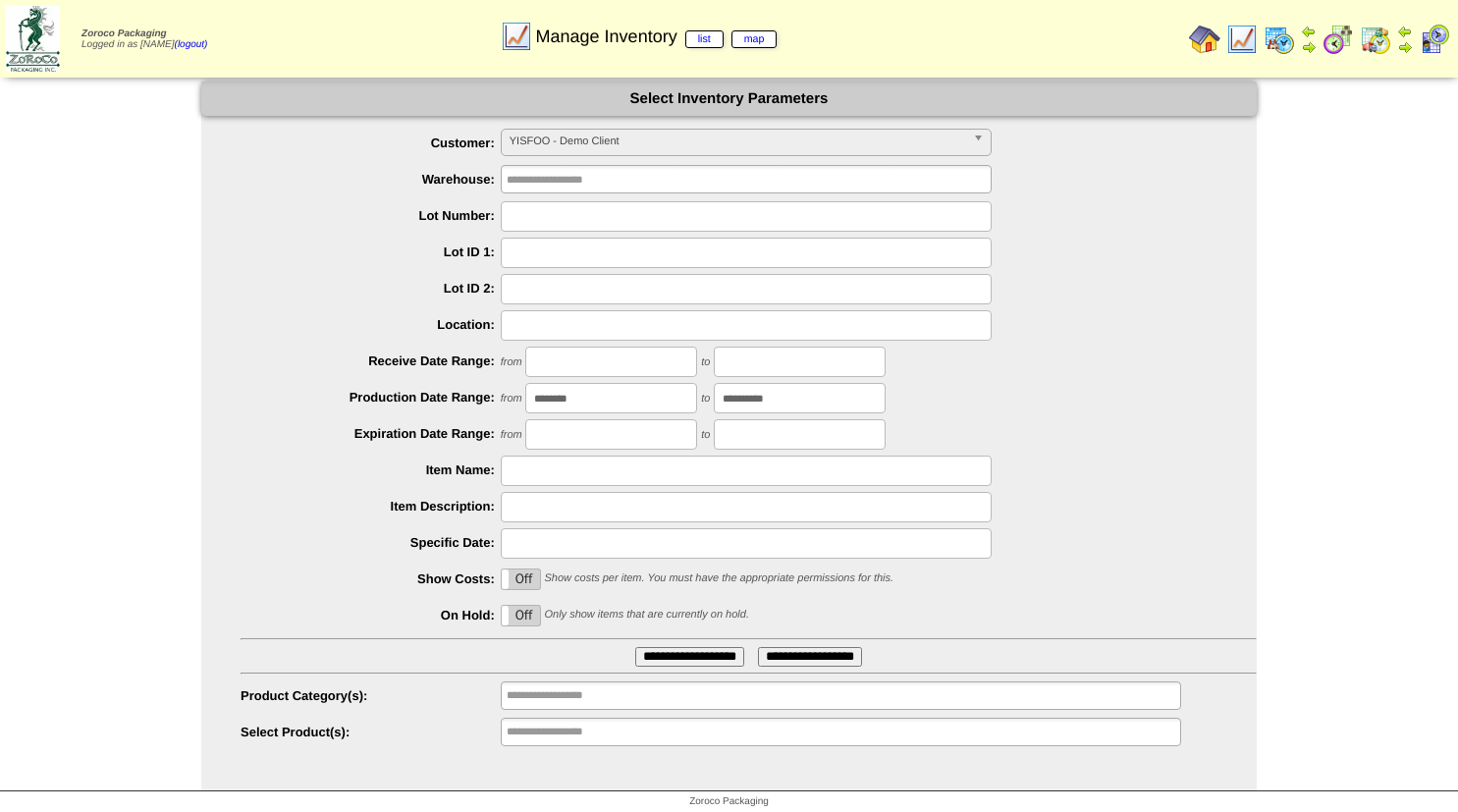 scroll, scrollTop: 0, scrollLeft: 0, axis: both 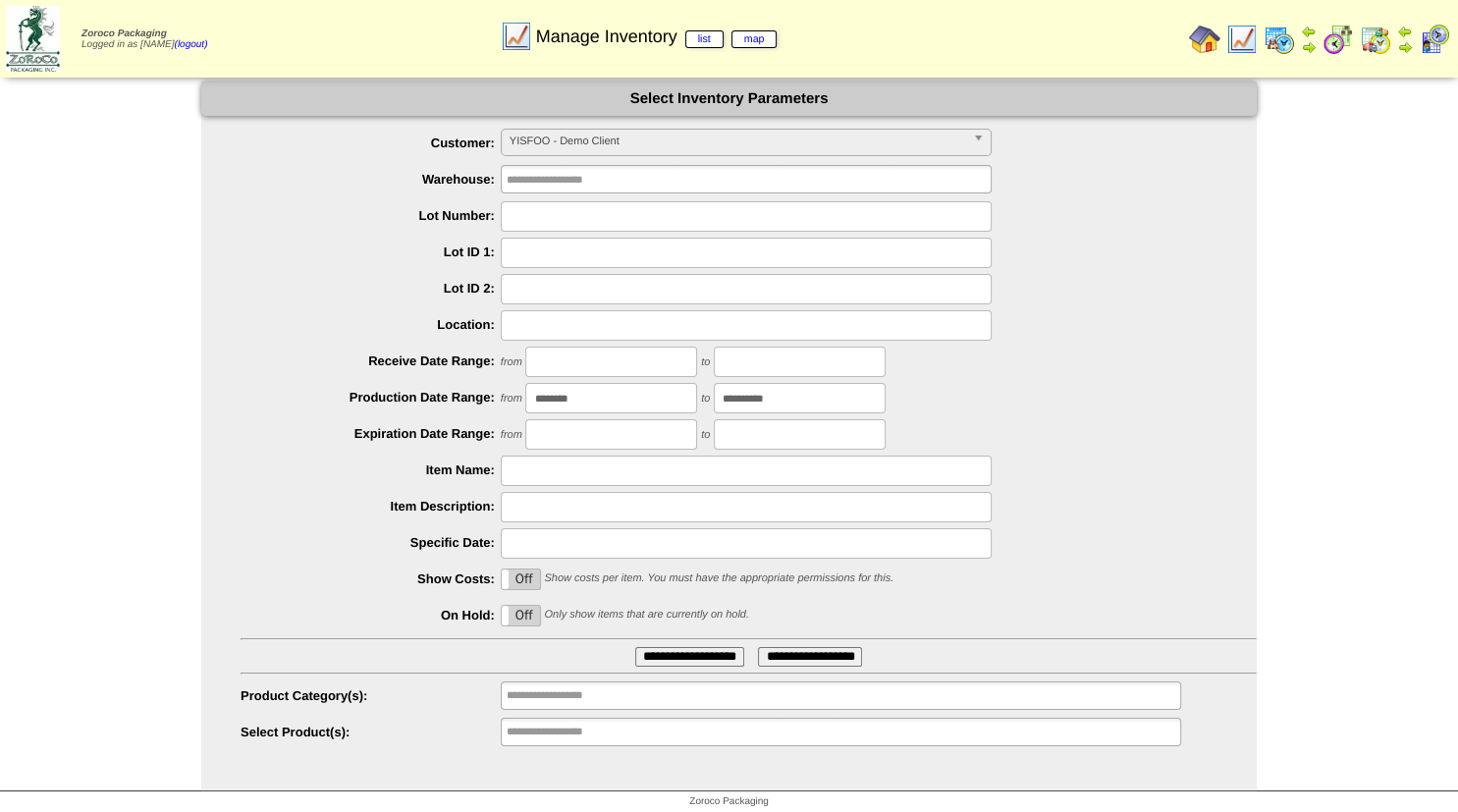 click at bounding box center (1279, 39) 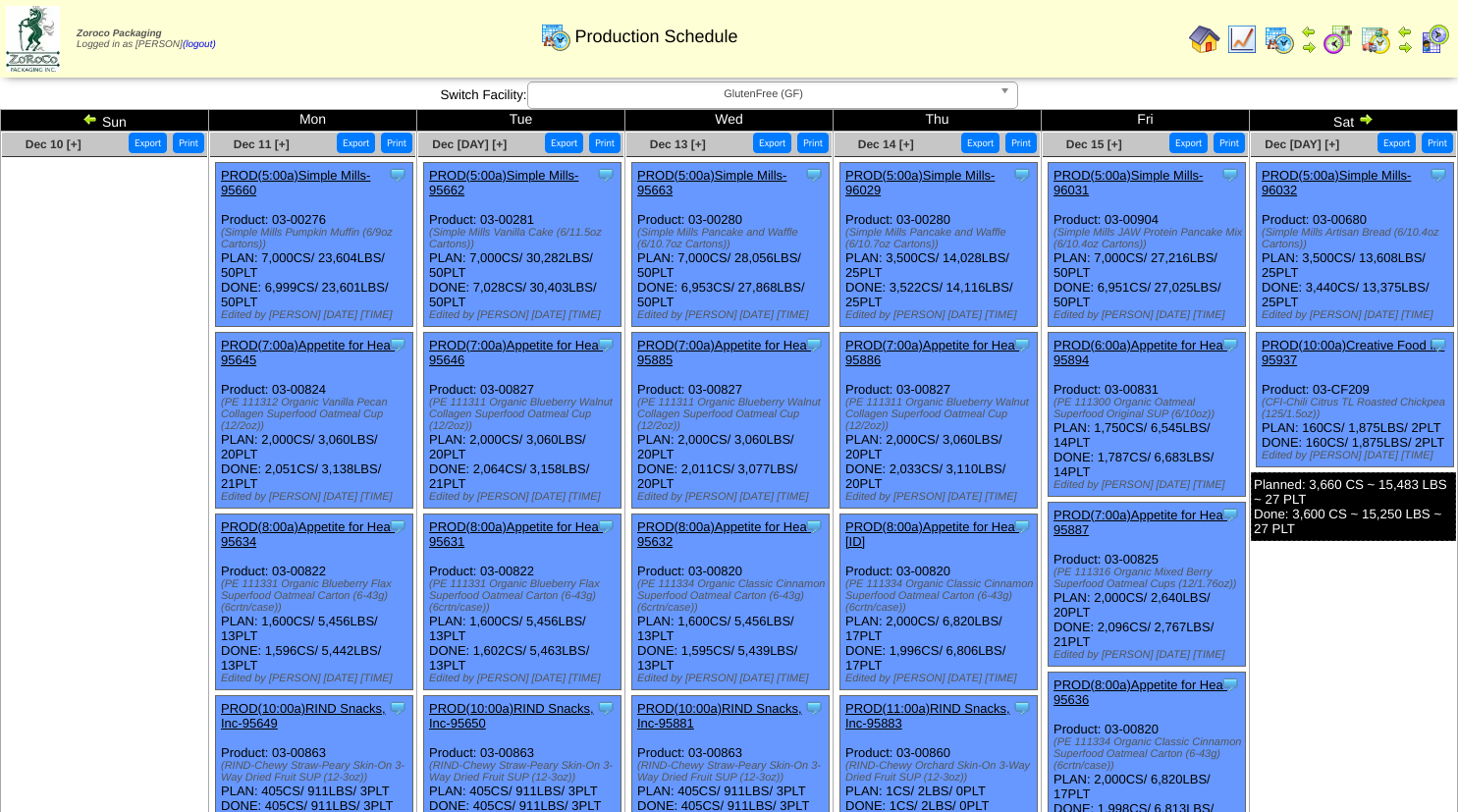 scroll, scrollTop: 0, scrollLeft: 0, axis: both 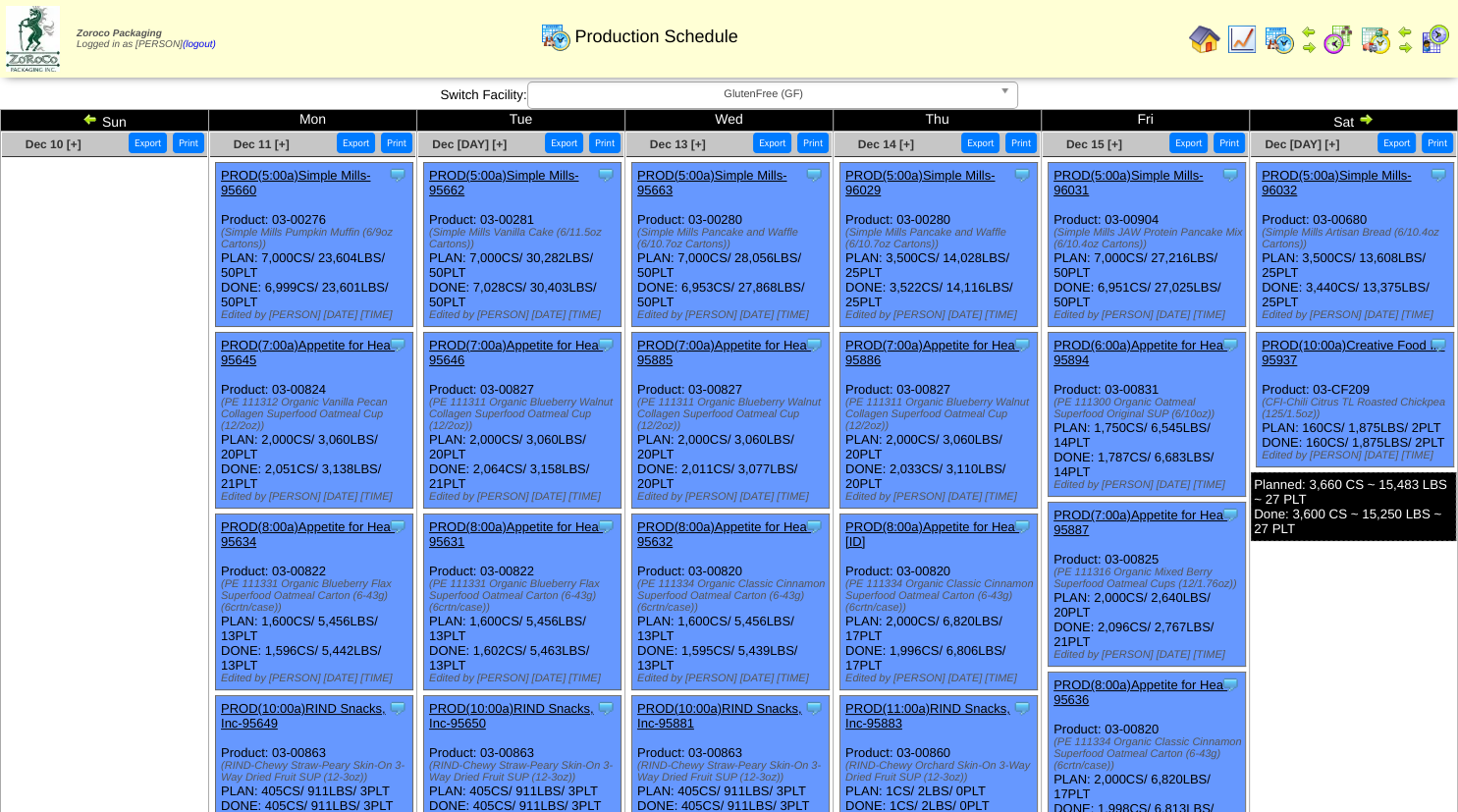 click at bounding box center (1338, 39) 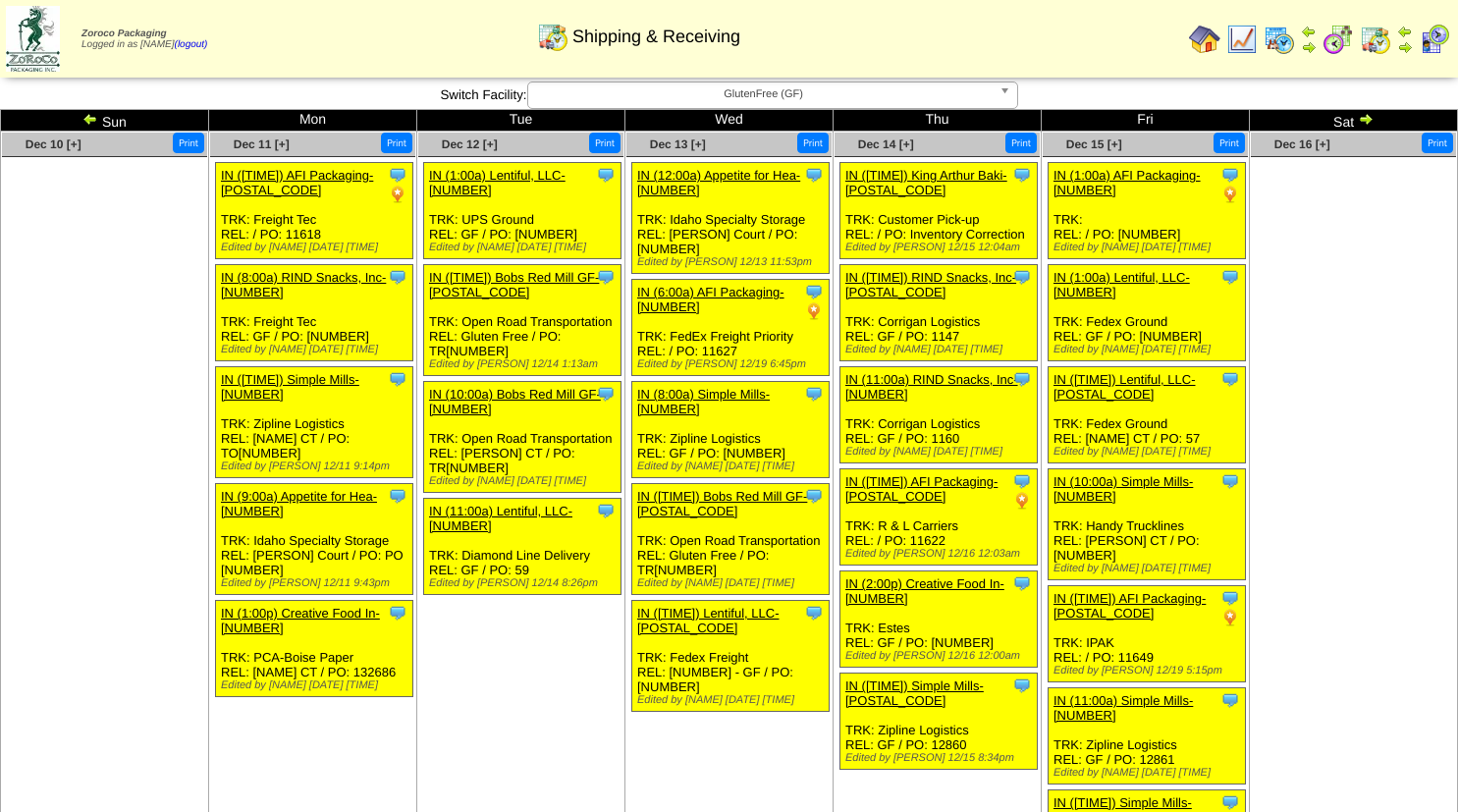 scroll, scrollTop: 0, scrollLeft: 0, axis: both 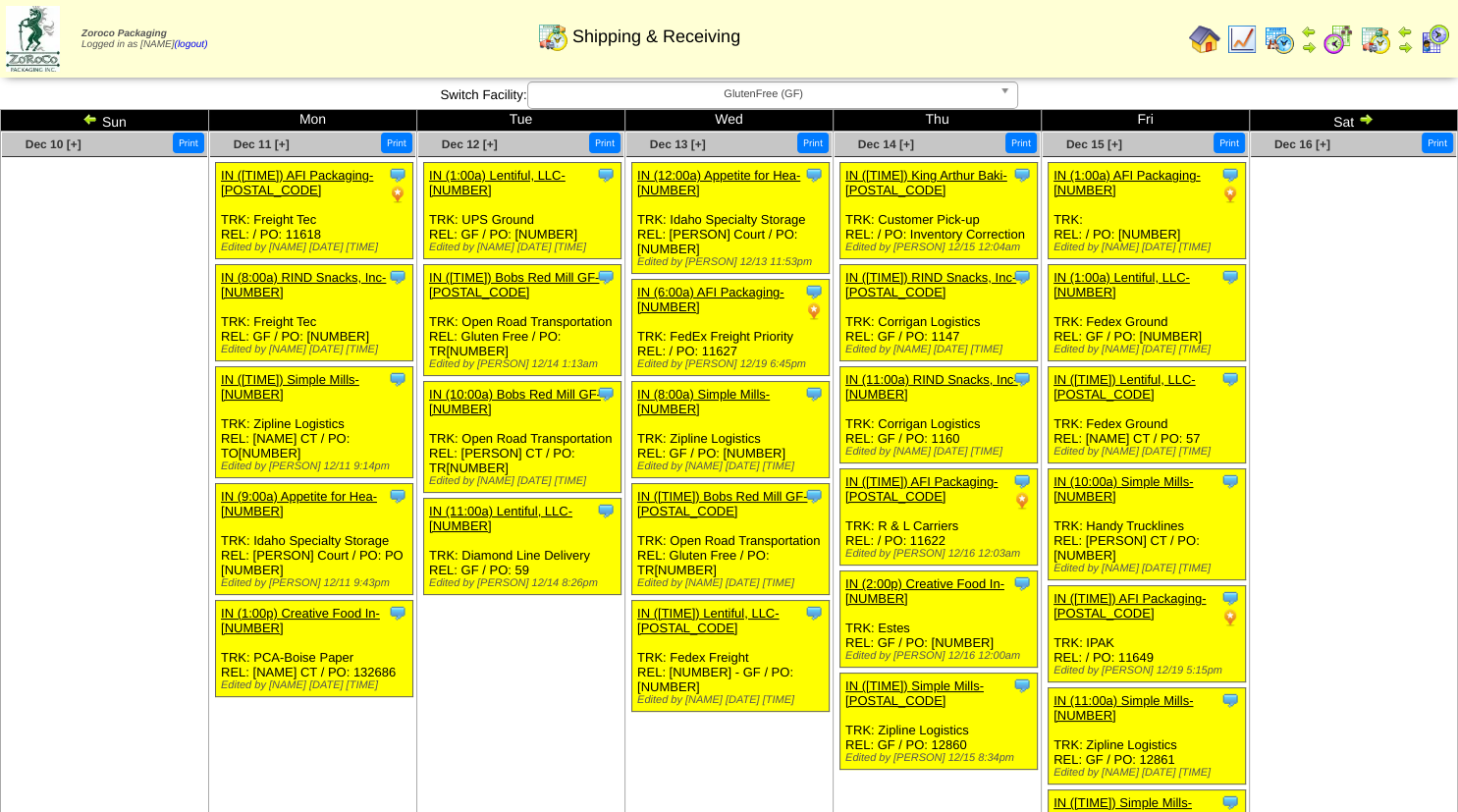 click at bounding box center [1434, 39] 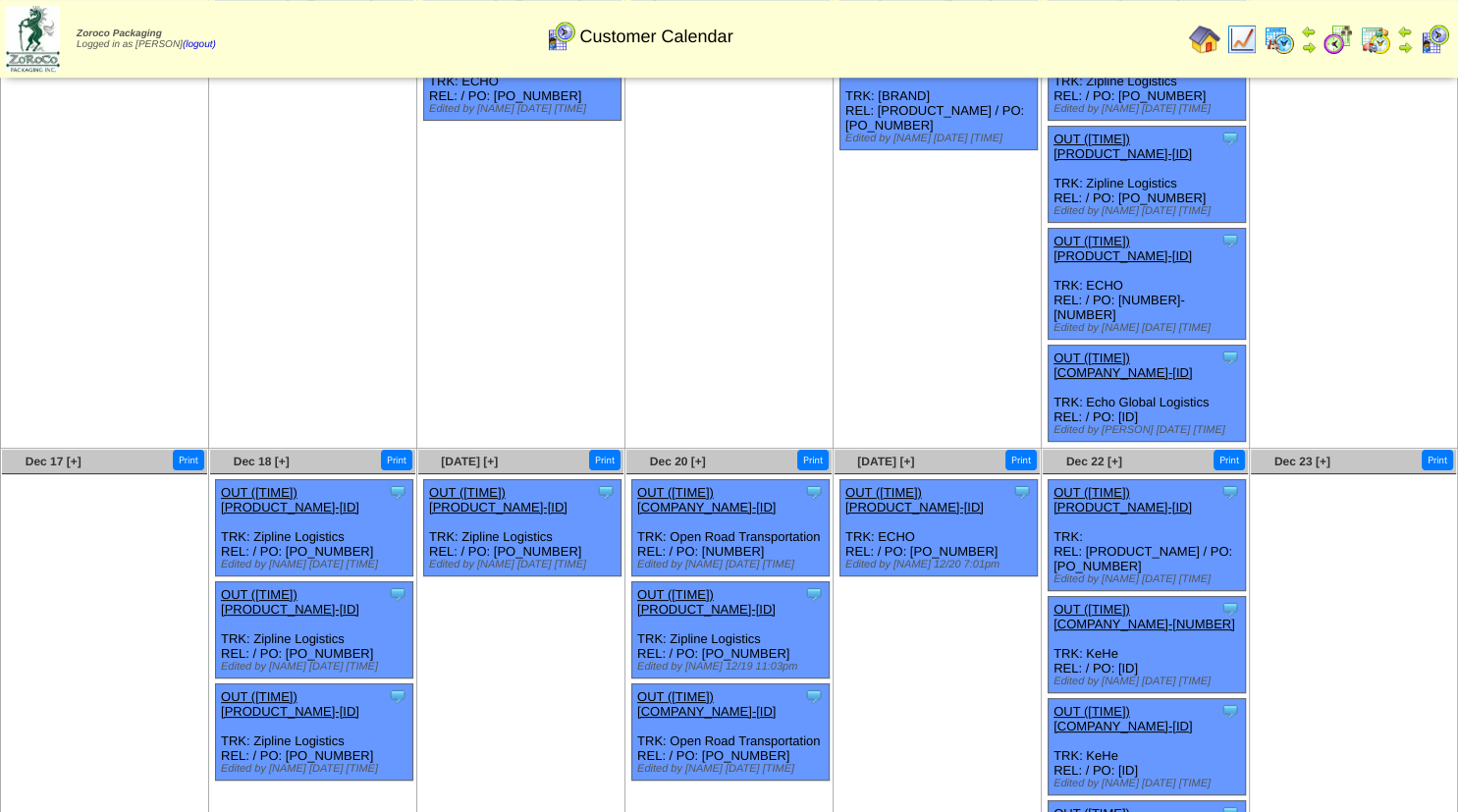 scroll, scrollTop: 0, scrollLeft: 0, axis: both 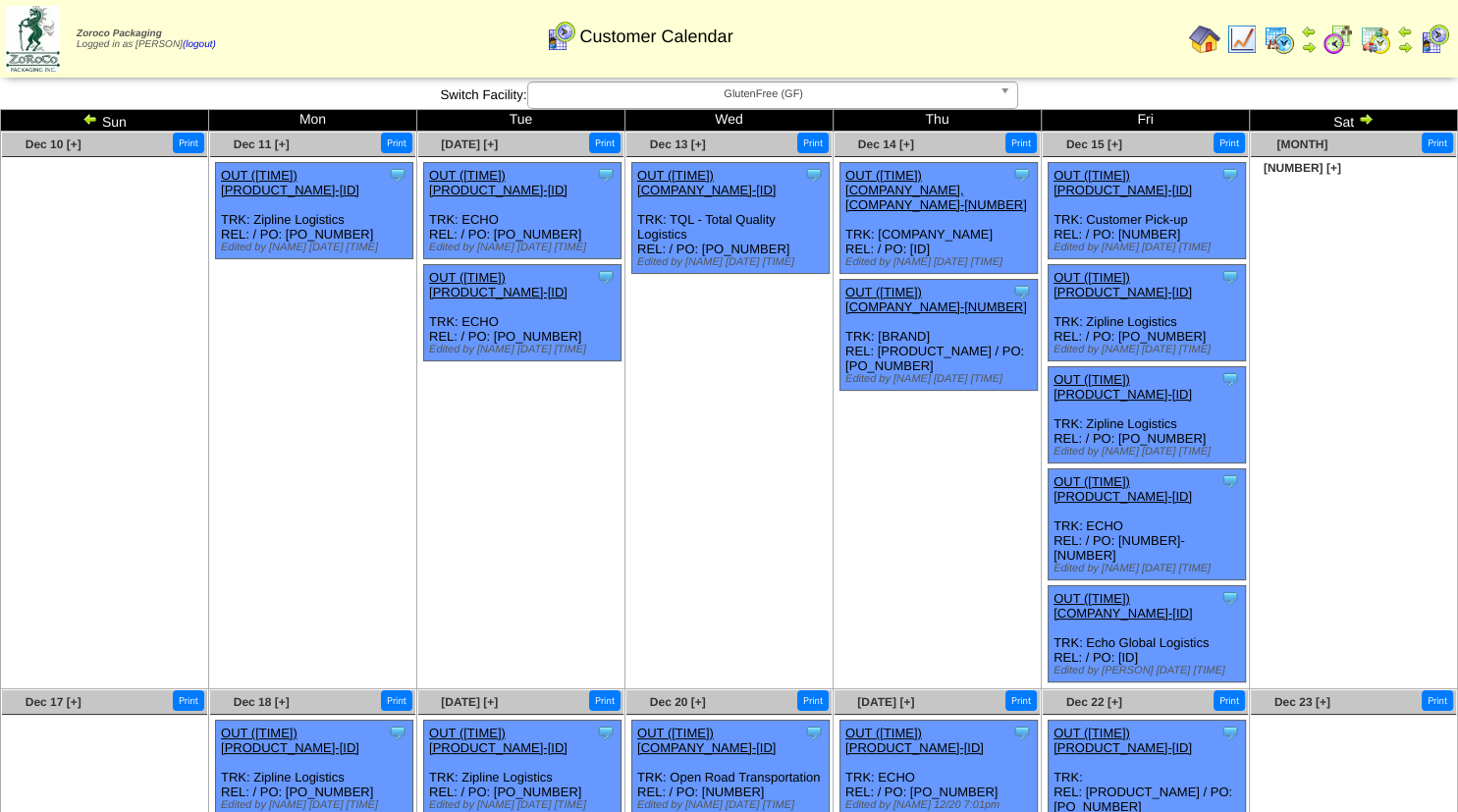 click at bounding box center (1205, 39) 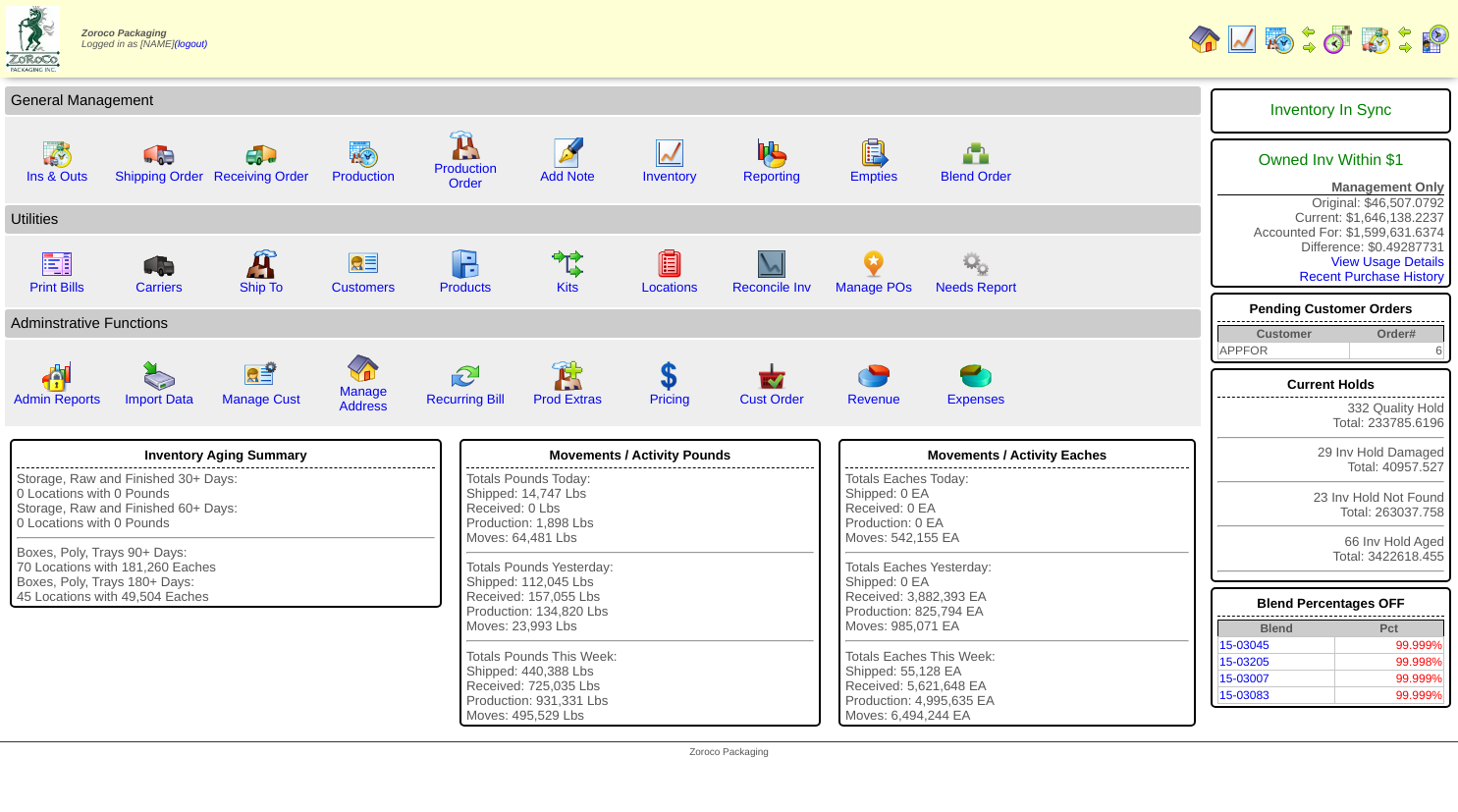 scroll, scrollTop: 0, scrollLeft: 0, axis: both 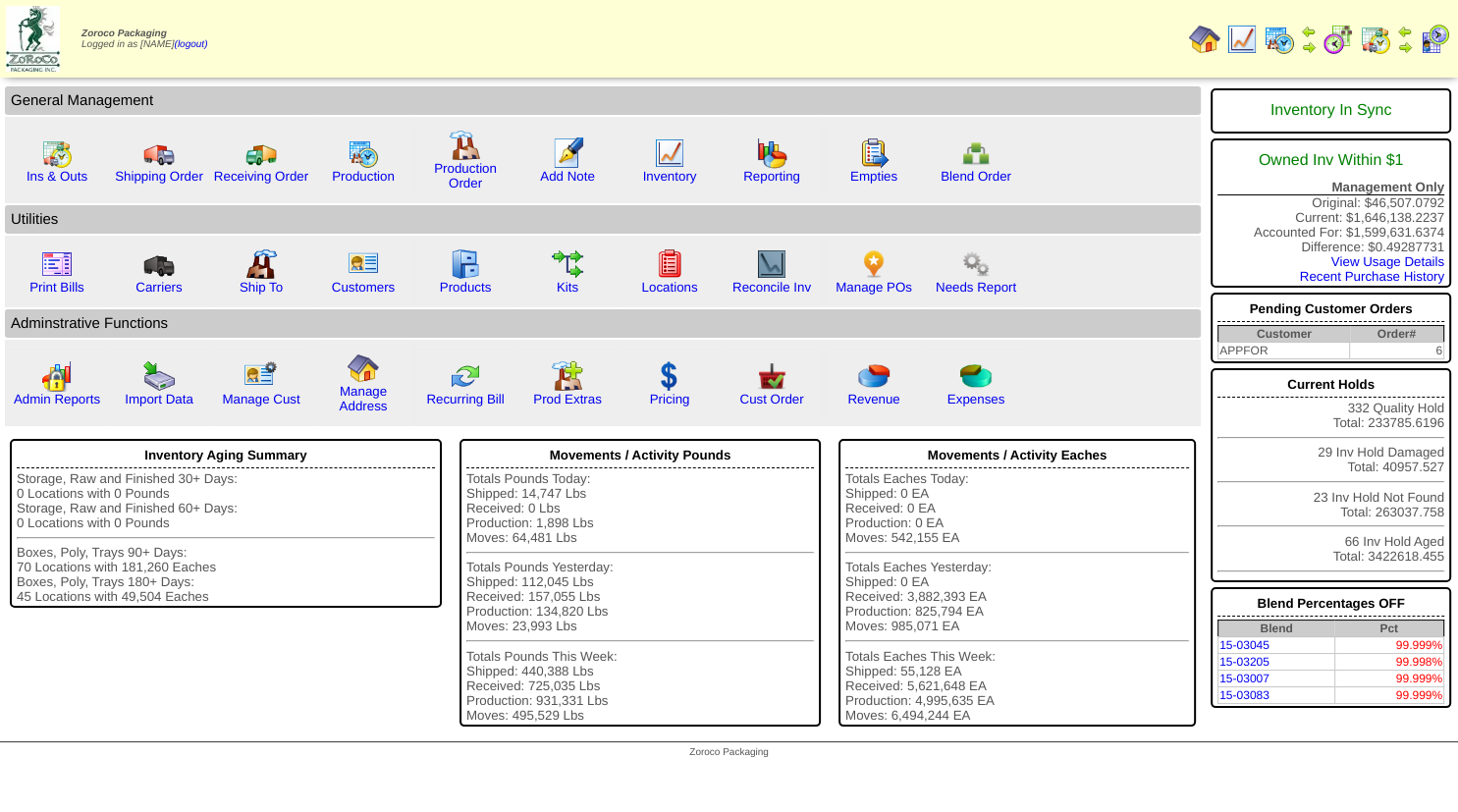 click at bounding box center (32, 38) 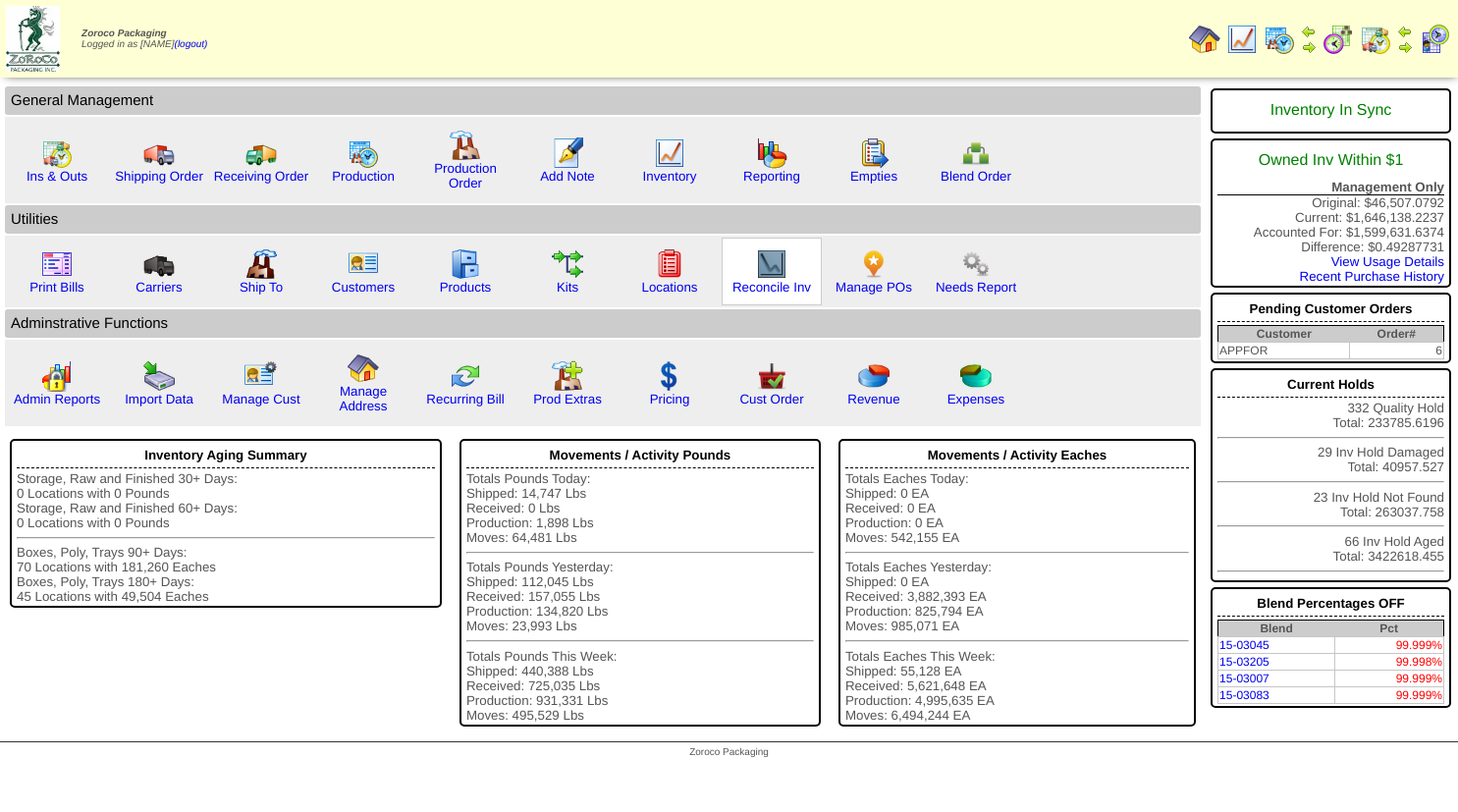 scroll, scrollTop: 0, scrollLeft: 0, axis: both 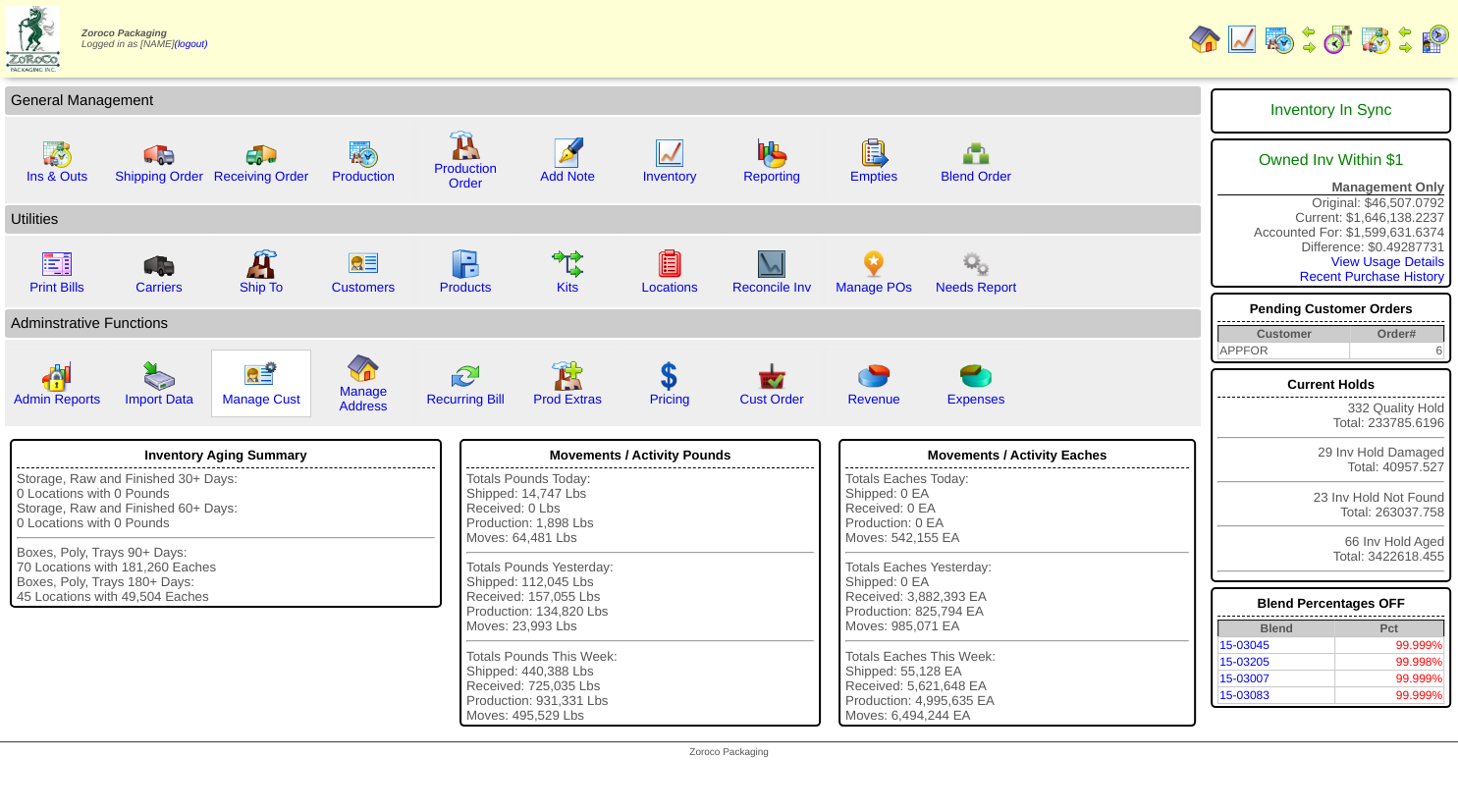 click at bounding box center (261, 376) 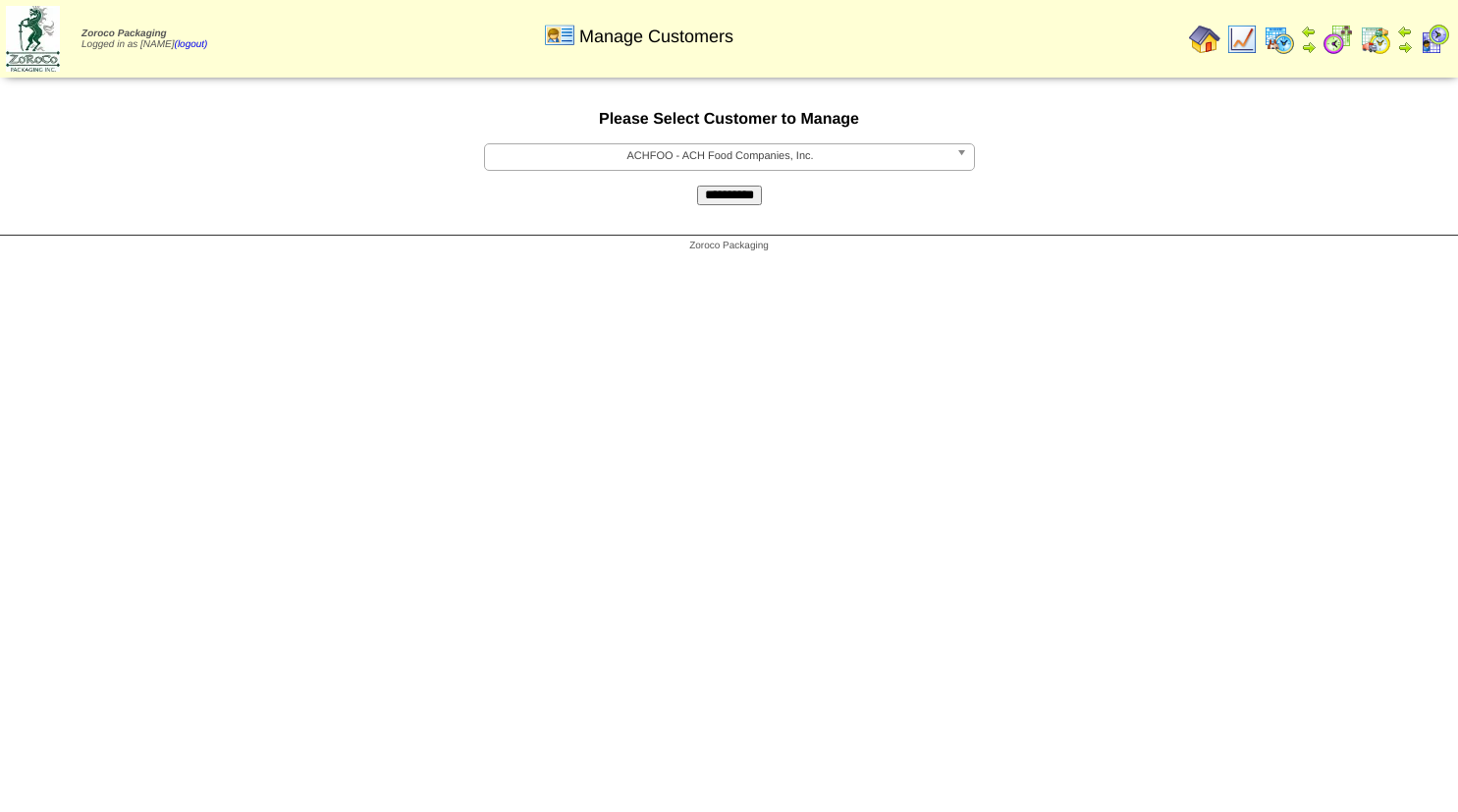 scroll, scrollTop: 0, scrollLeft: 0, axis: both 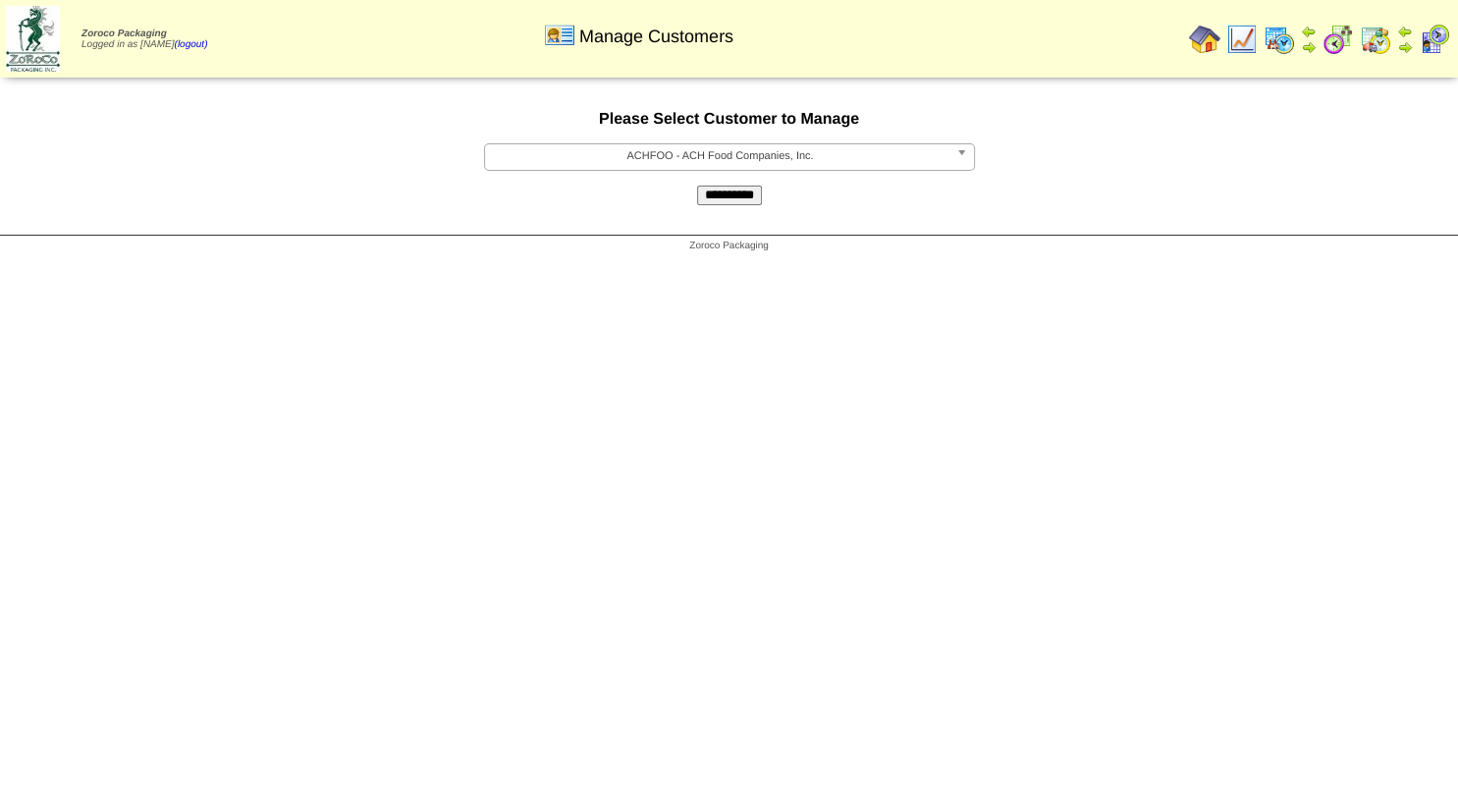 click on "ACHFOO - ACH Food Companies, Inc." at bounding box center (721, 156) 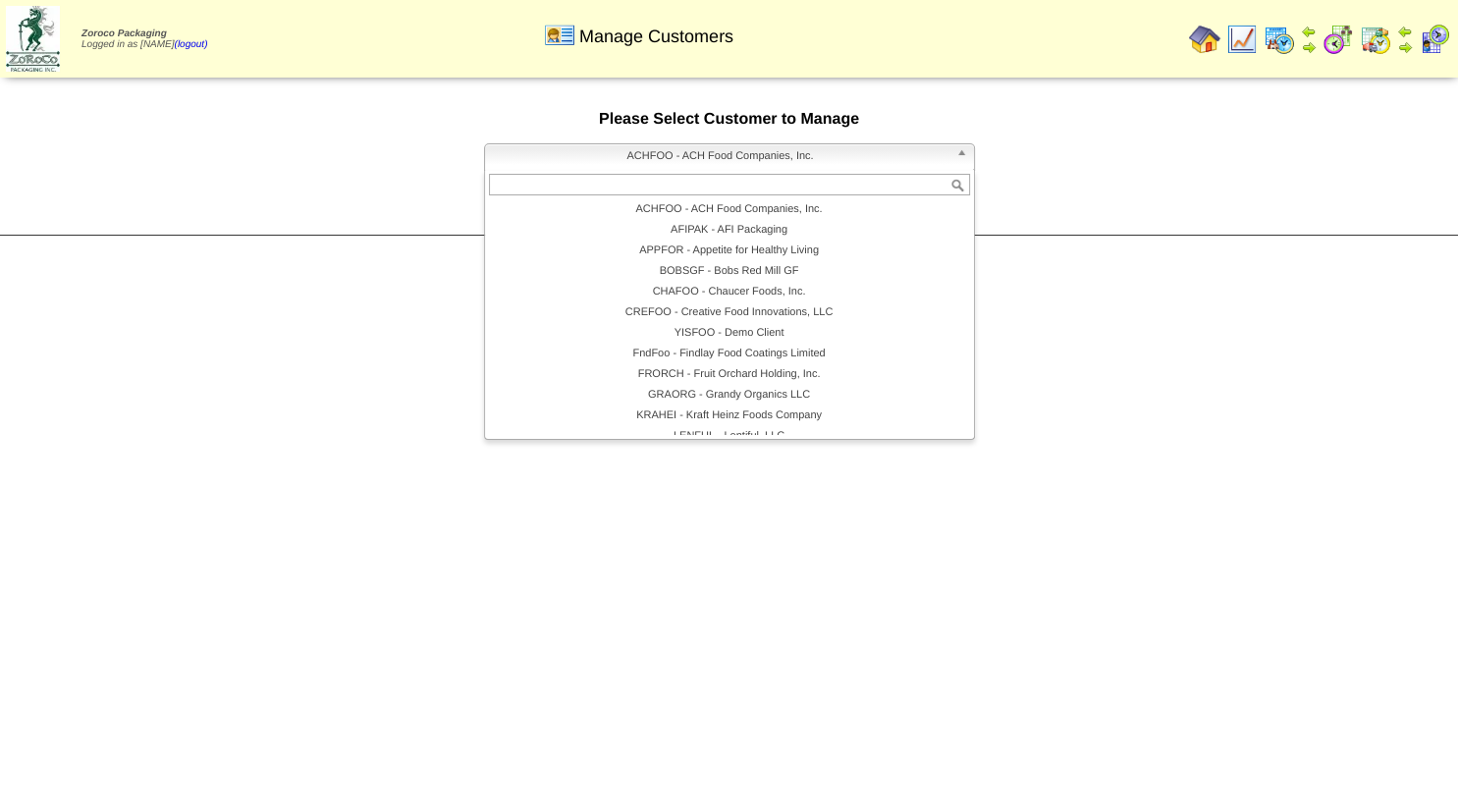 type on "*" 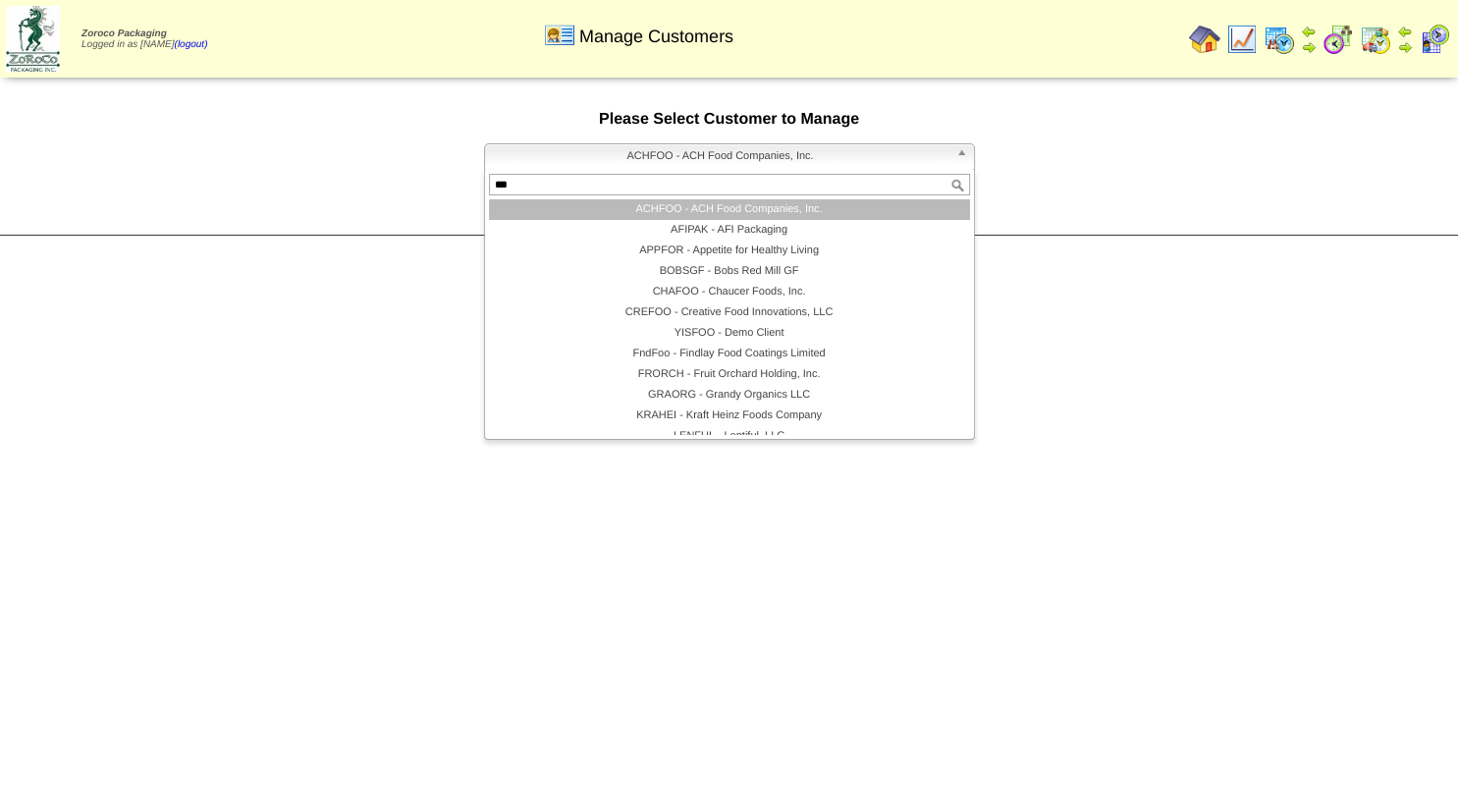 type on "****" 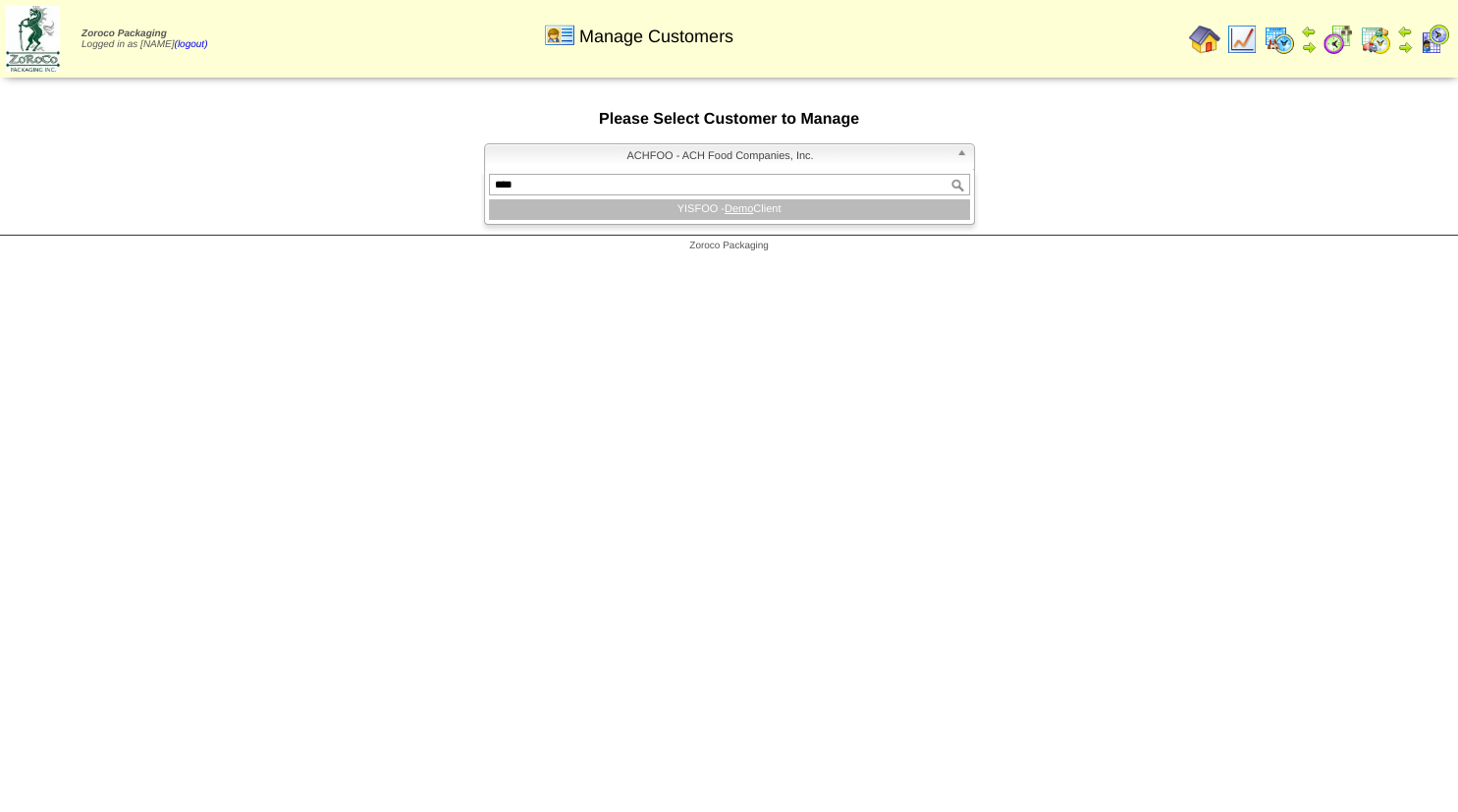 type 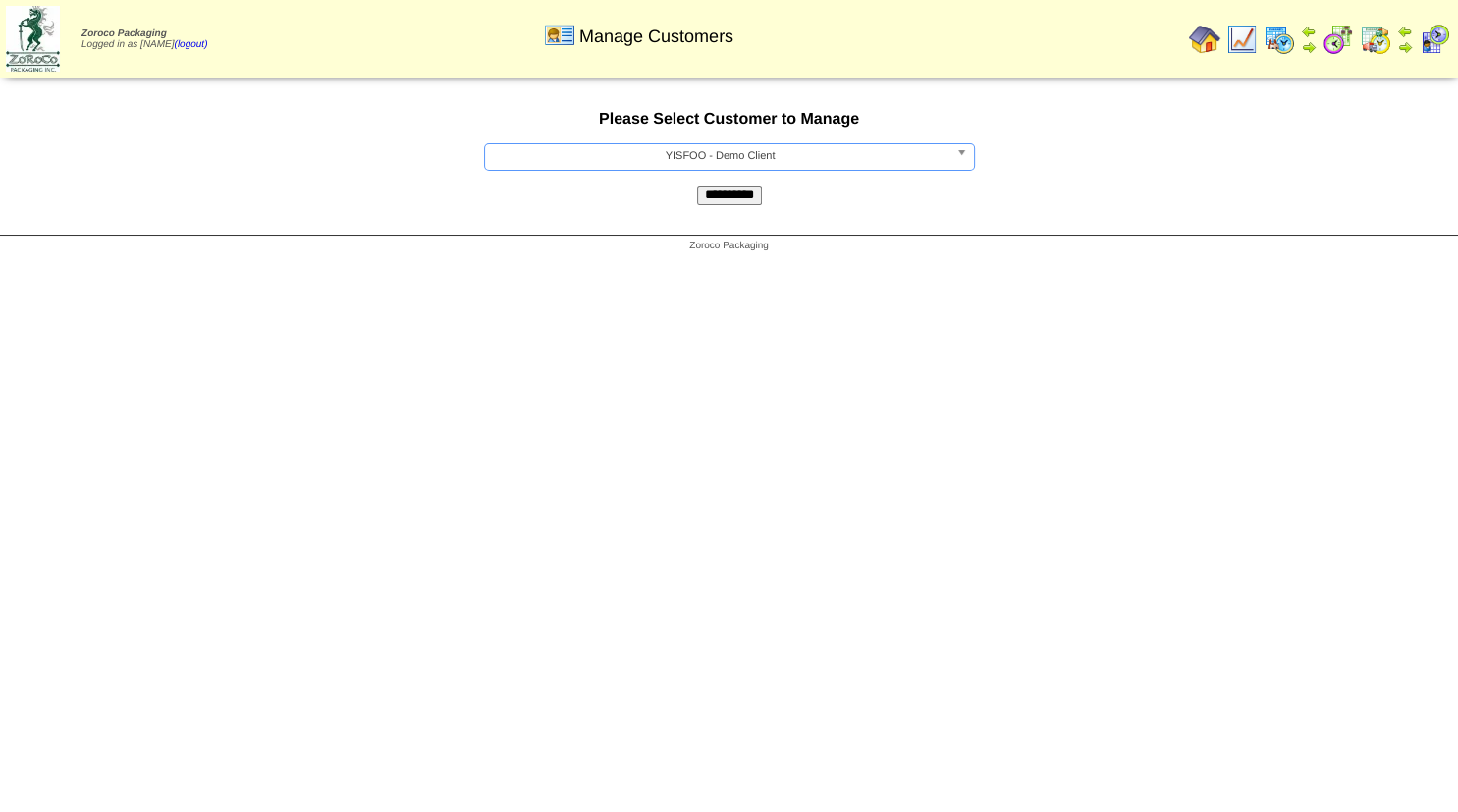 click on "**********" at bounding box center (729, 195) 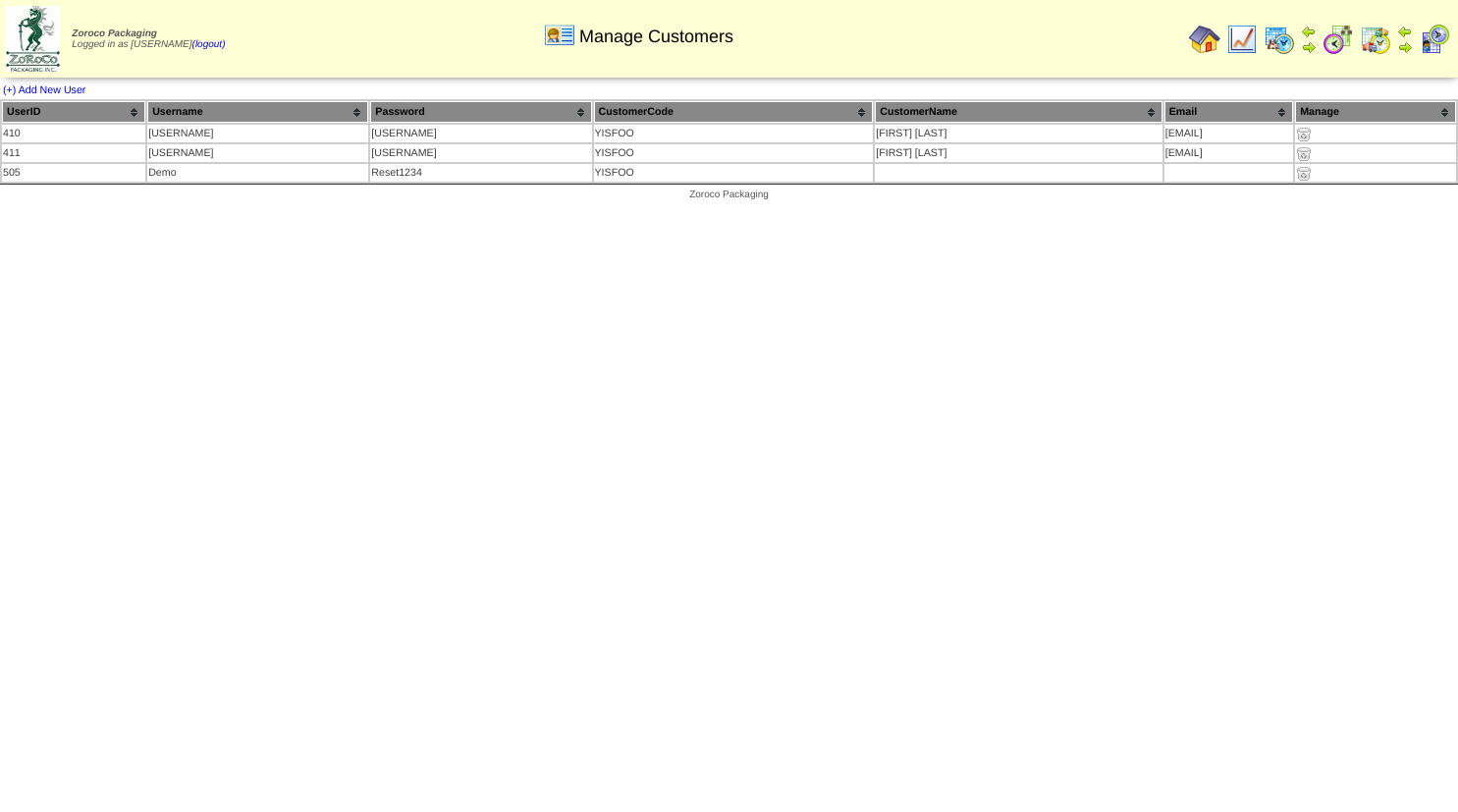 scroll, scrollTop: 0, scrollLeft: 0, axis: both 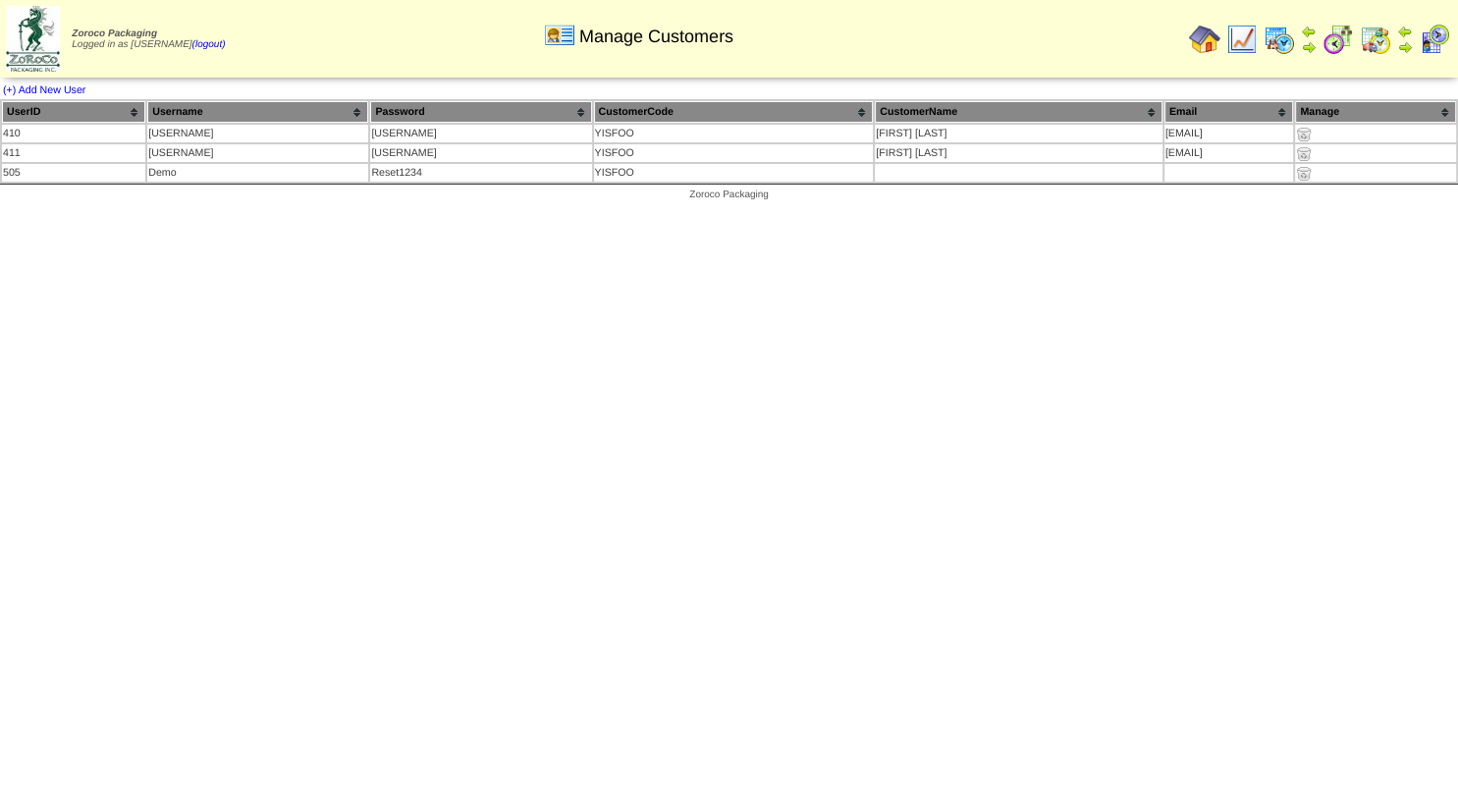 click at bounding box center (32, 38) 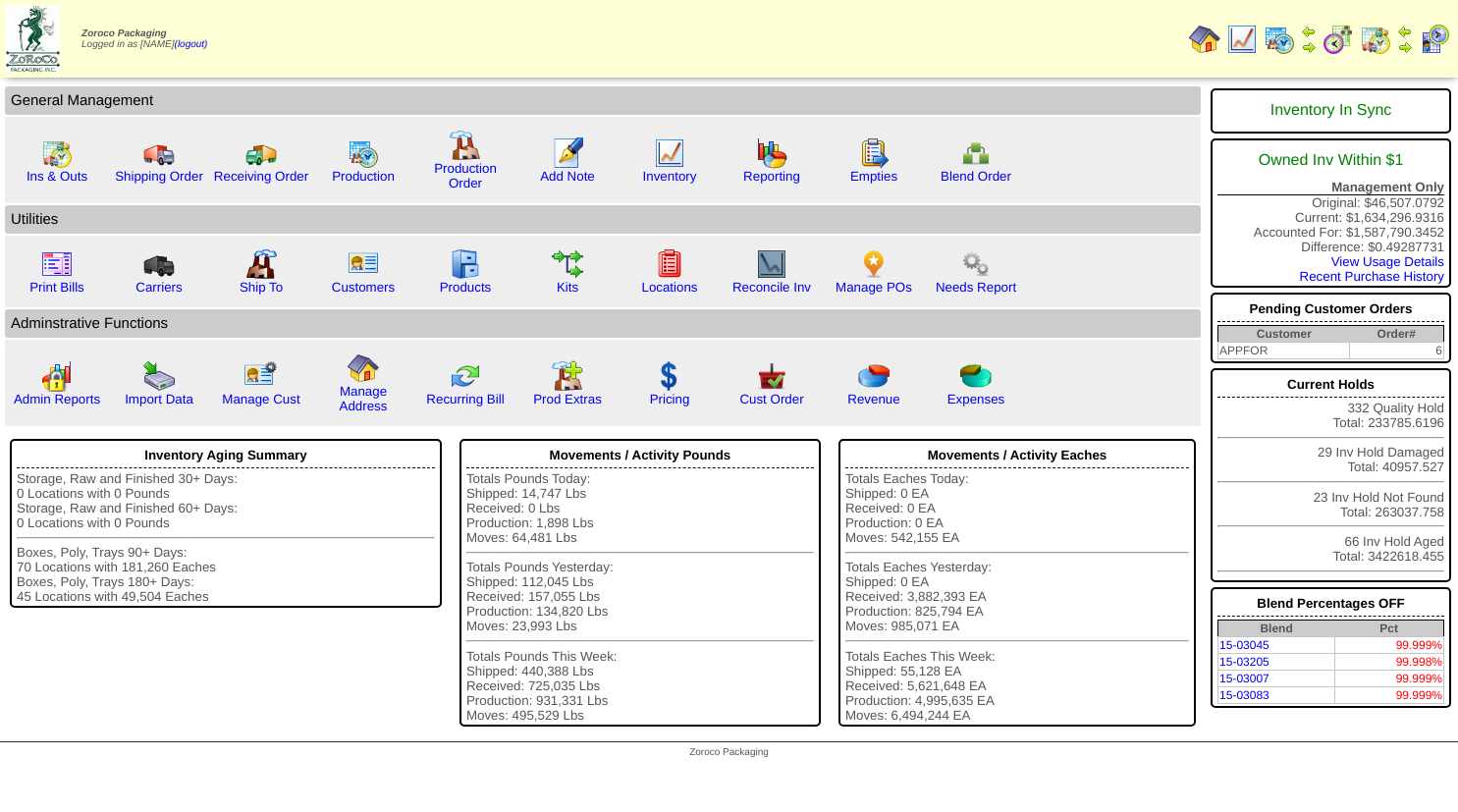 scroll, scrollTop: 0, scrollLeft: 0, axis: both 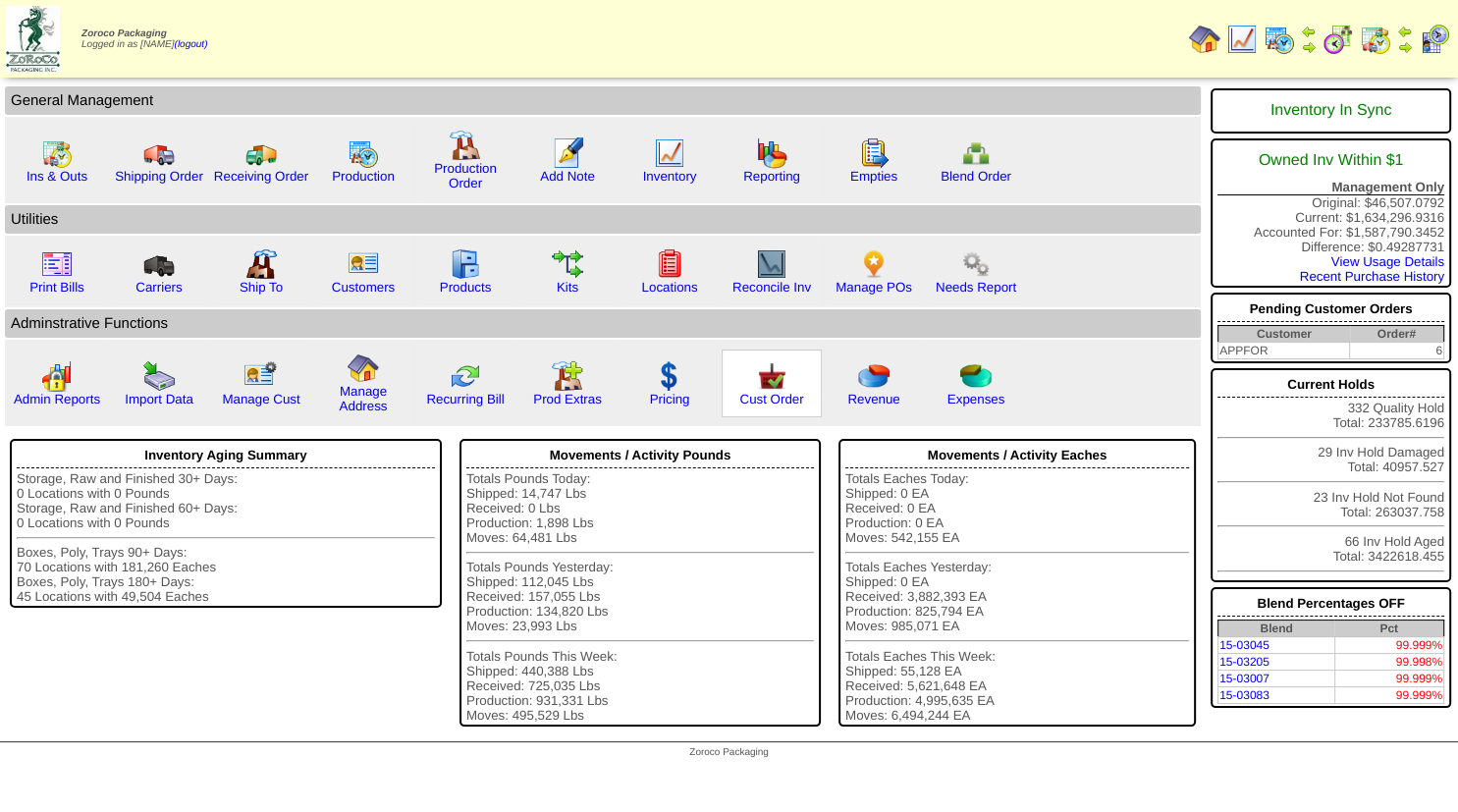 click on "Cust Order" at bounding box center (772, 383) 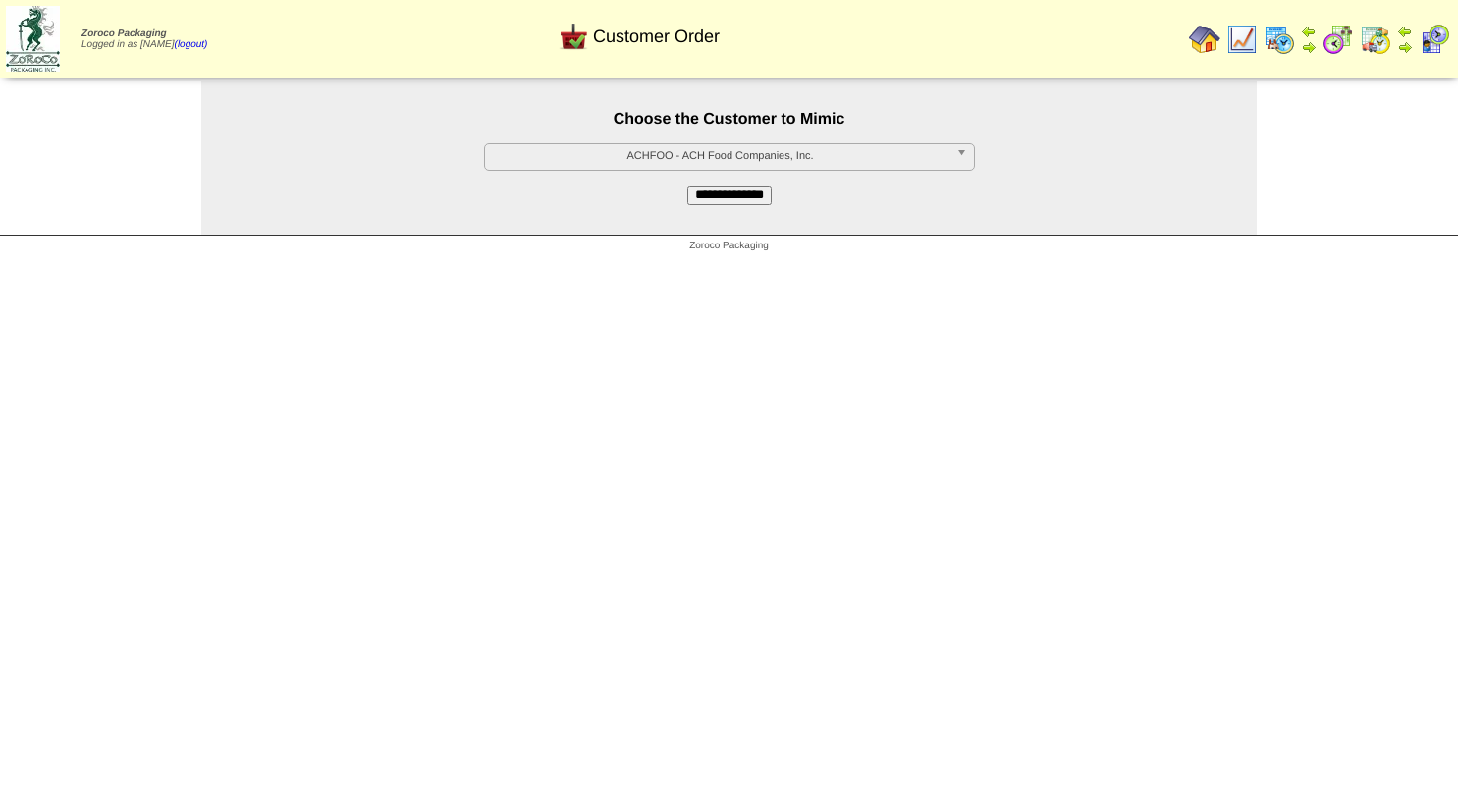 scroll, scrollTop: 0, scrollLeft: 0, axis: both 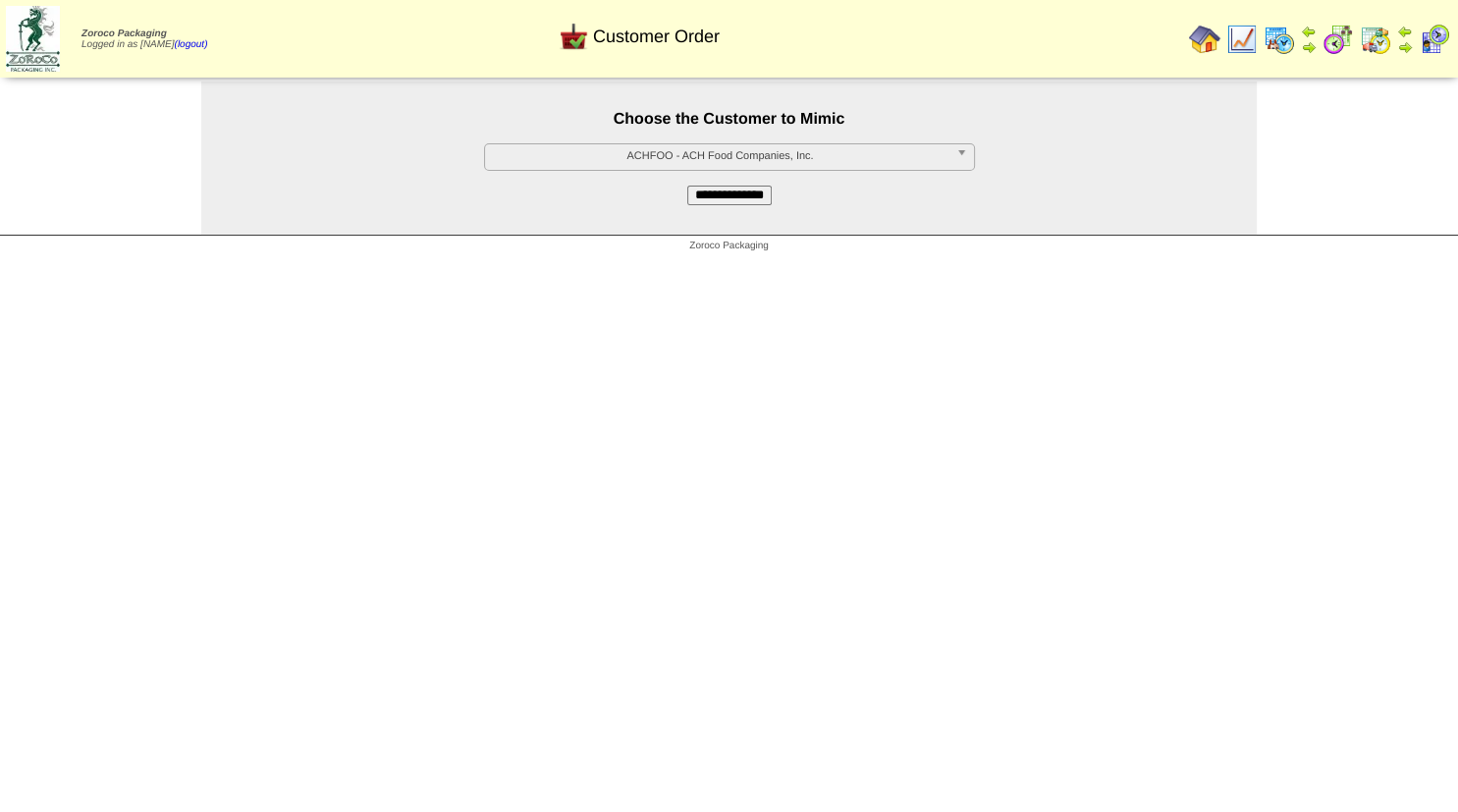 click on "ACHFOO - ACH Food Companies, Inc." at bounding box center (721, 156) 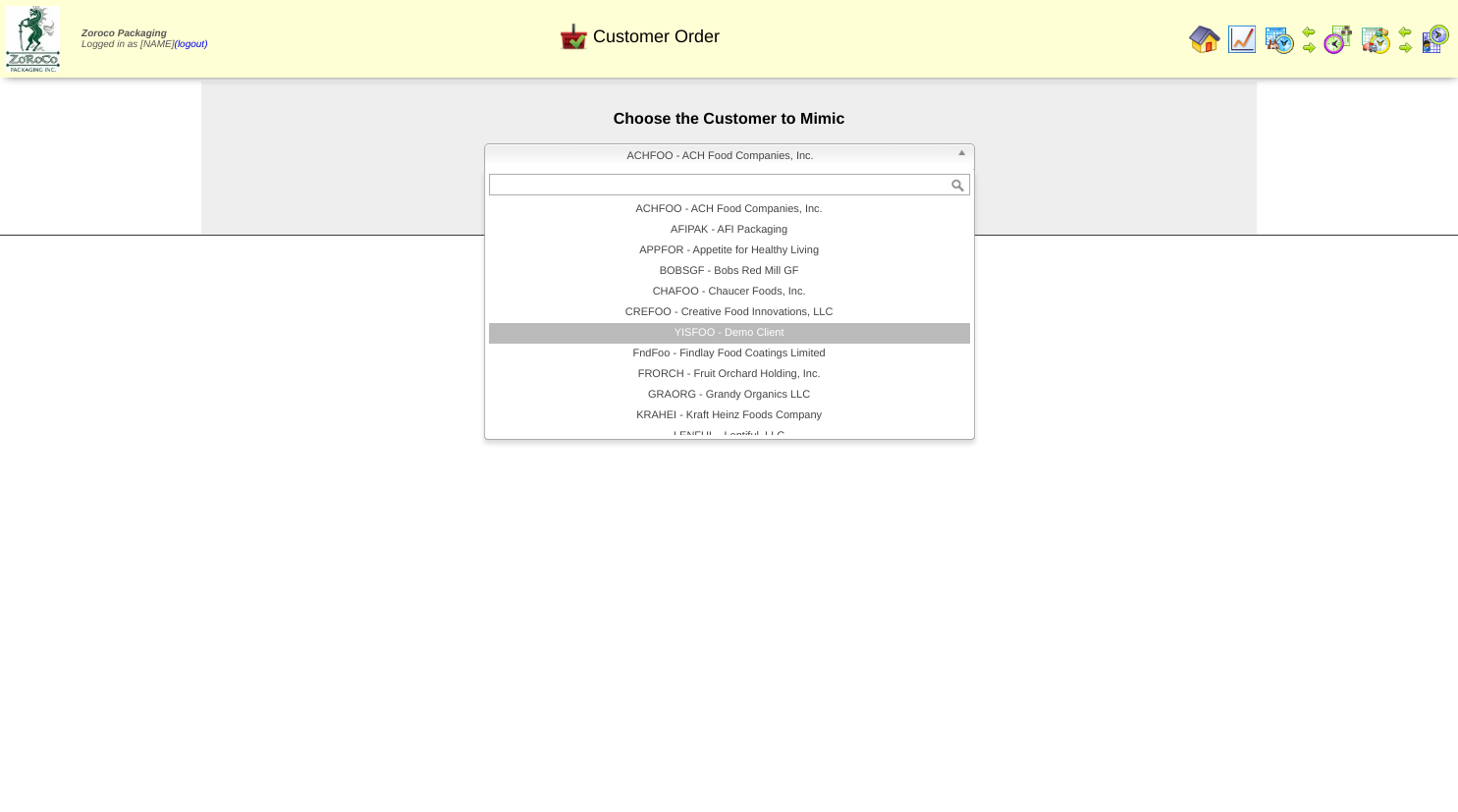 click on "YISFOO - Demo Client" at bounding box center [729, 333] 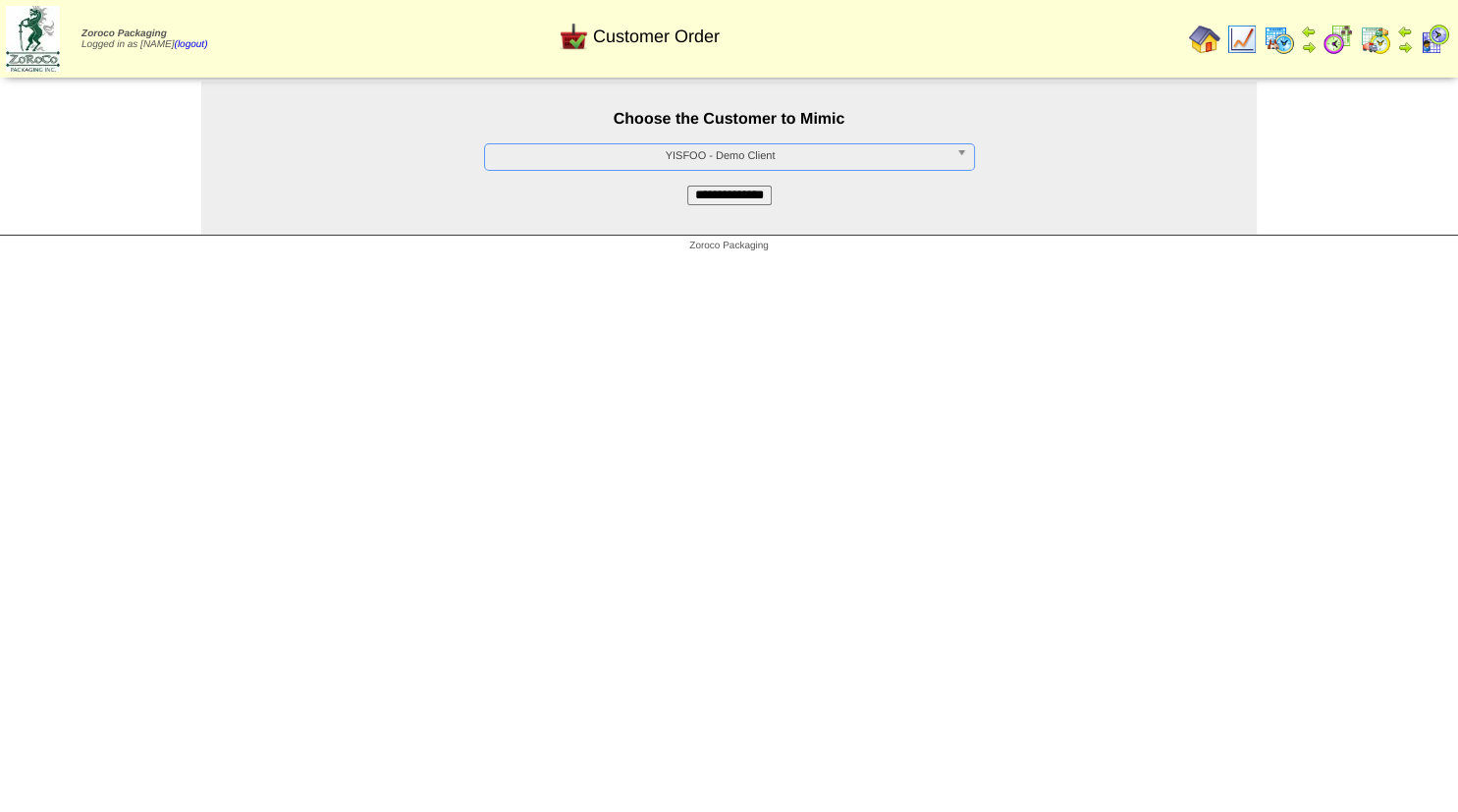 click on "**********" at bounding box center (729, 195) 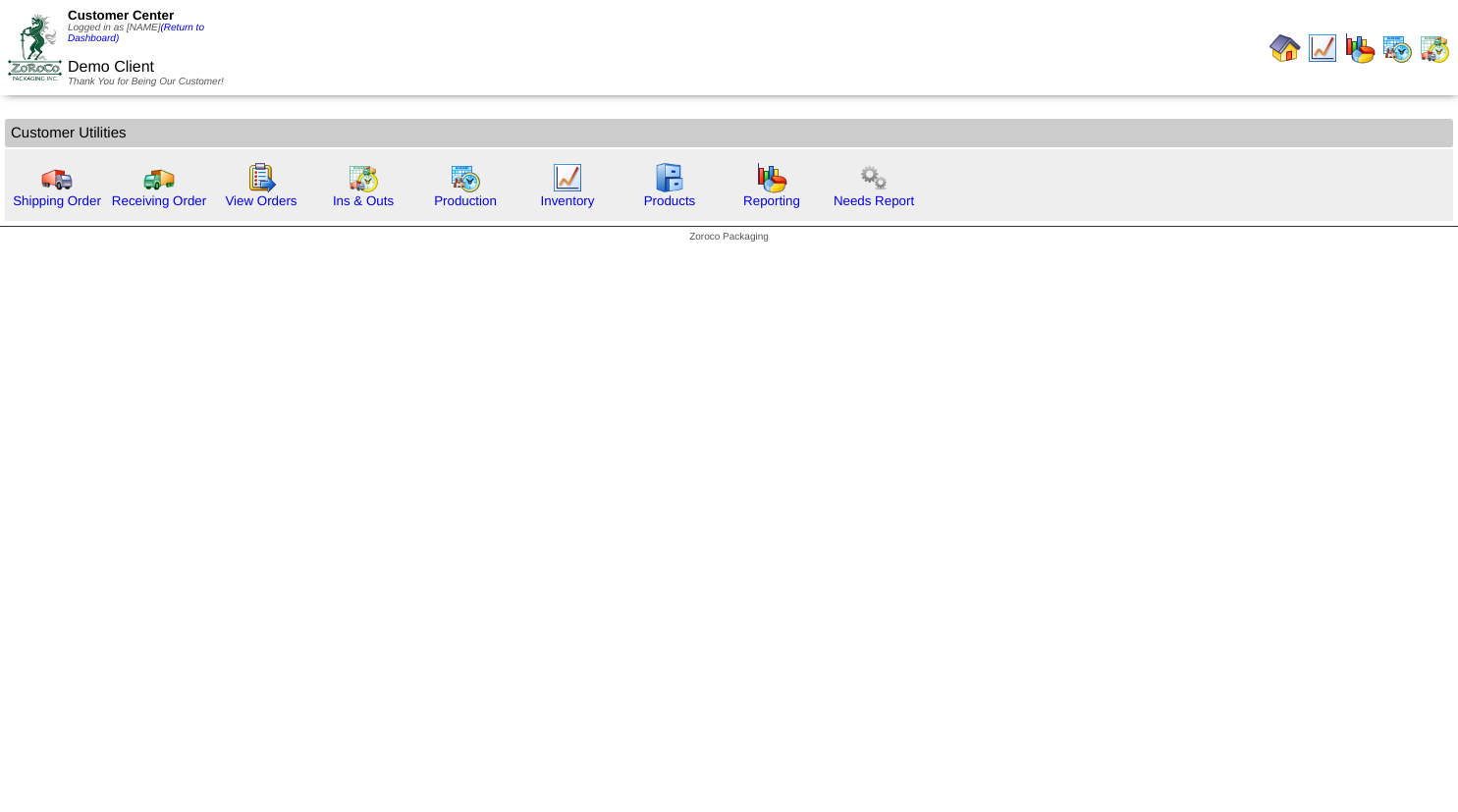 scroll, scrollTop: 0, scrollLeft: 0, axis: both 